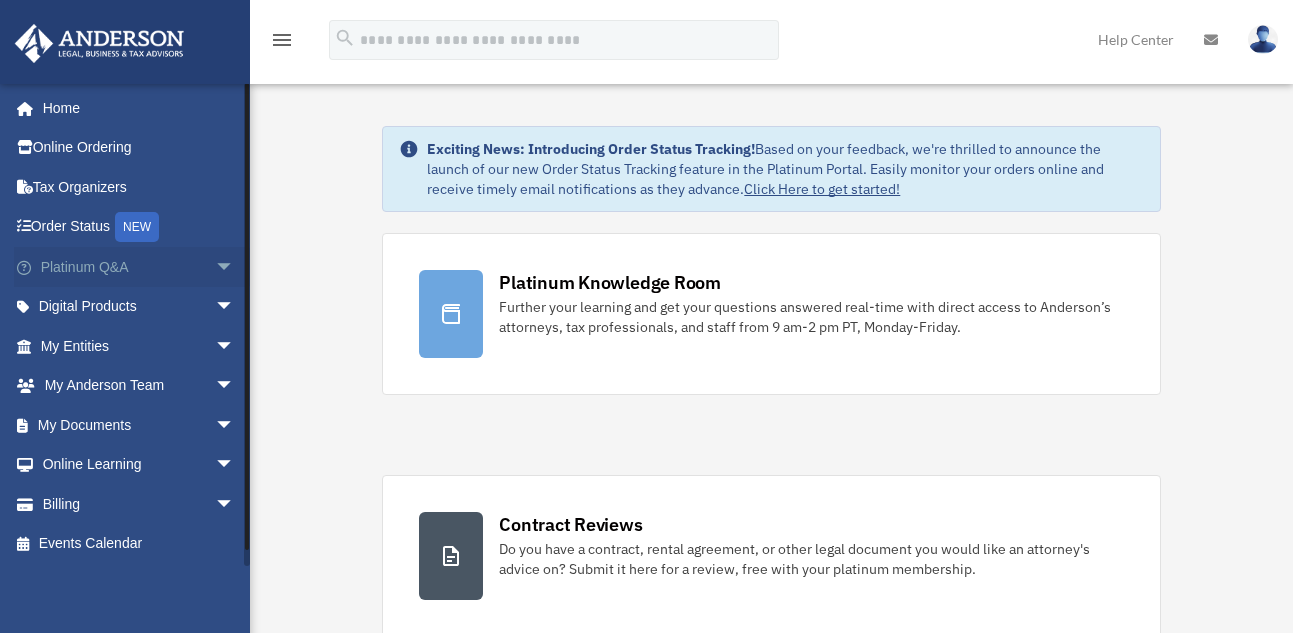 scroll, scrollTop: 0, scrollLeft: 0, axis: both 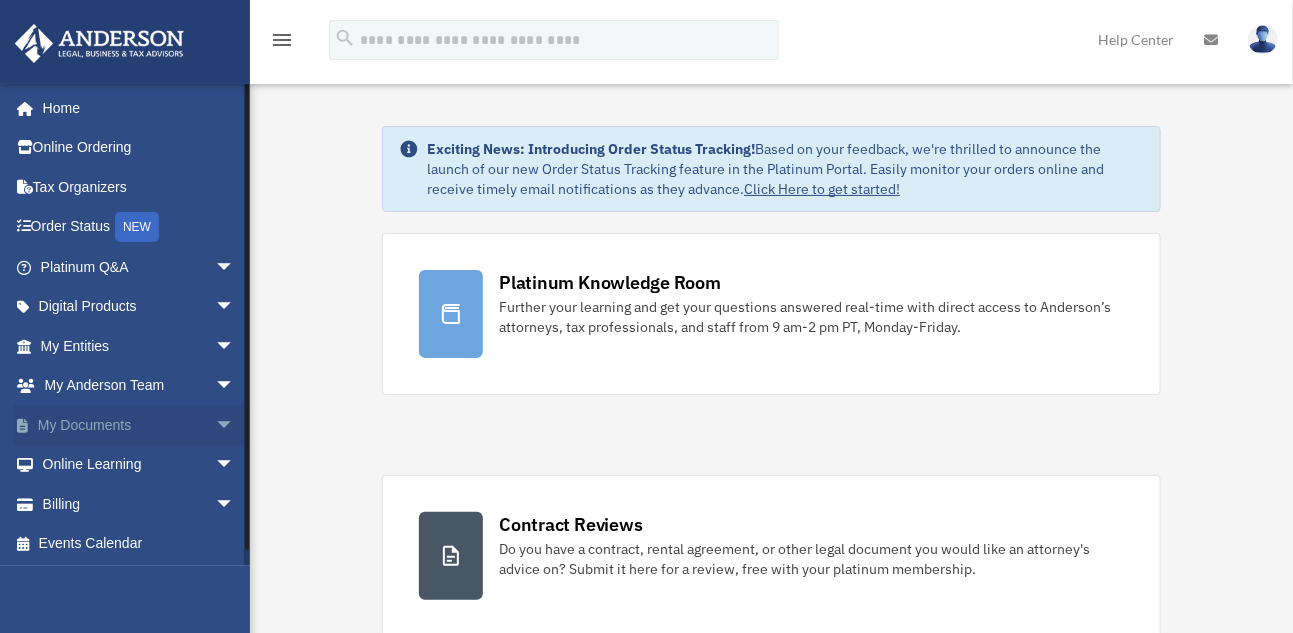 click on "arrow_drop_down" at bounding box center [235, 425] 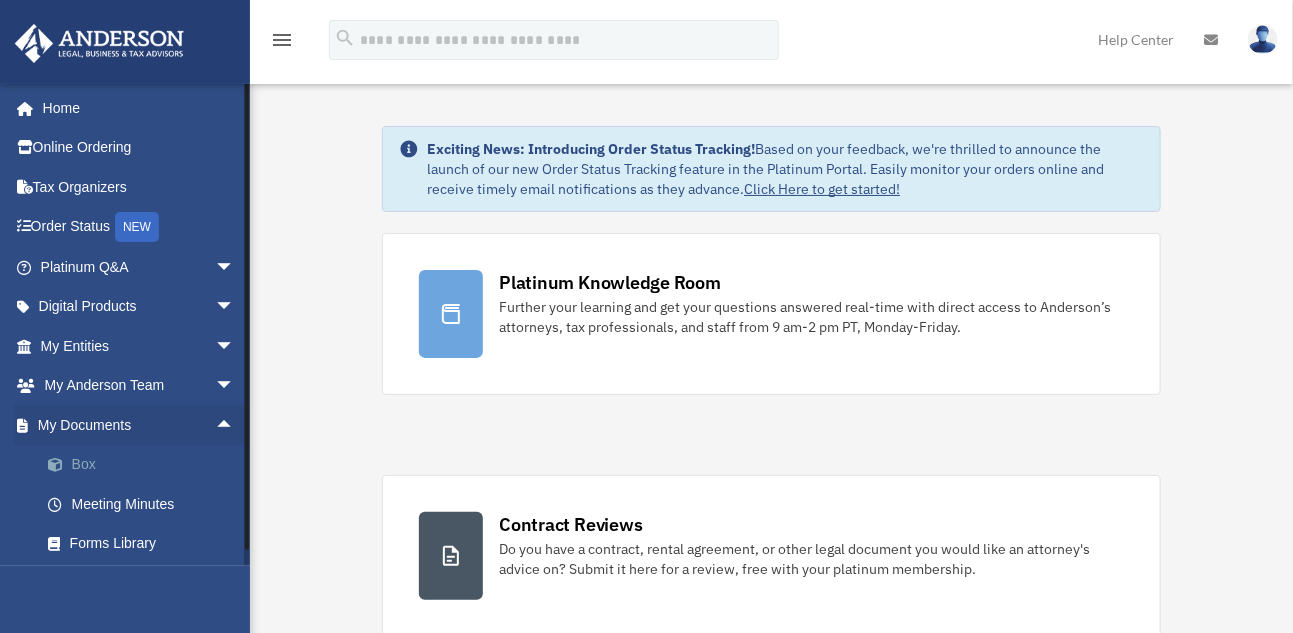 click on "Box" at bounding box center [146, 465] 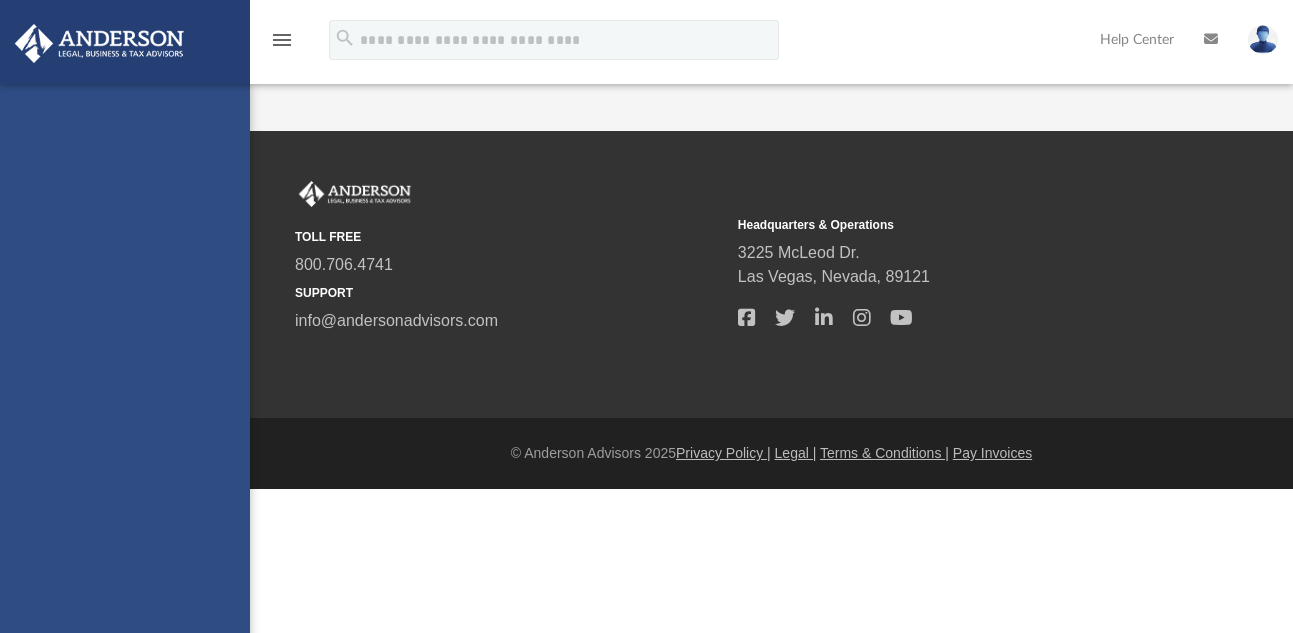scroll, scrollTop: 0, scrollLeft: 0, axis: both 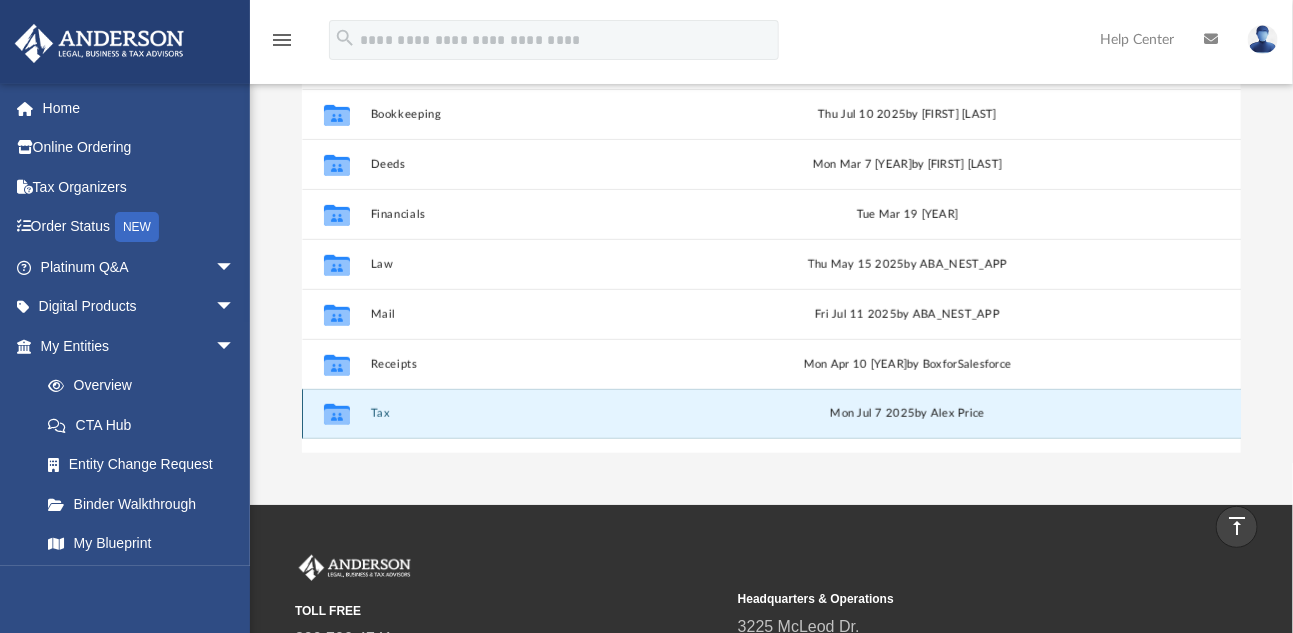 click on "Tax" at bounding box center (547, 414) 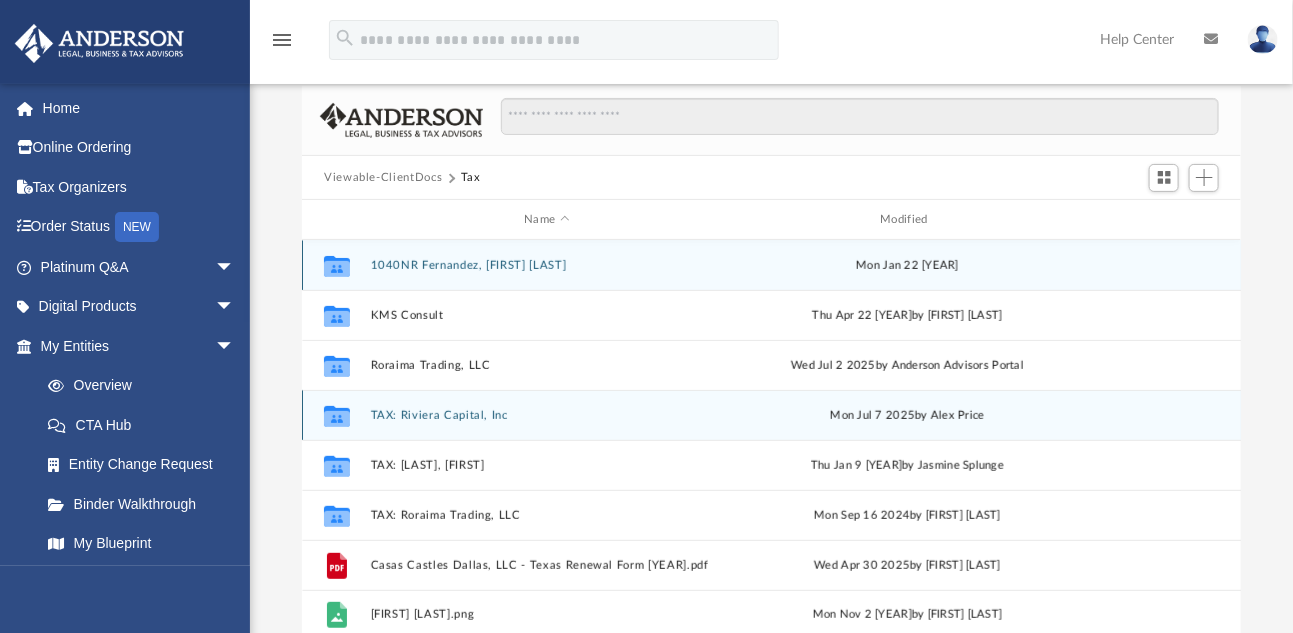 scroll, scrollTop: 200, scrollLeft: 0, axis: vertical 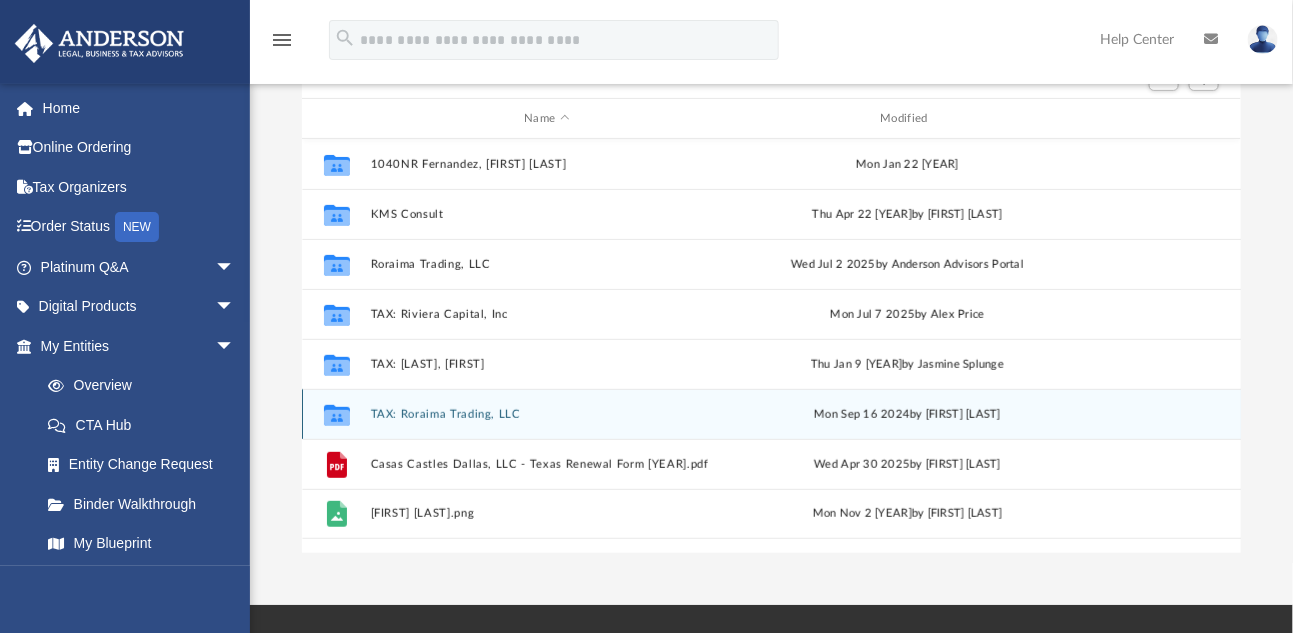 click on "Collaborated Folder TAX: Roraima Trading, LLC Mon Sep 16 [YEAR]  by [FIRST] [LAST]" at bounding box center (771, 414) 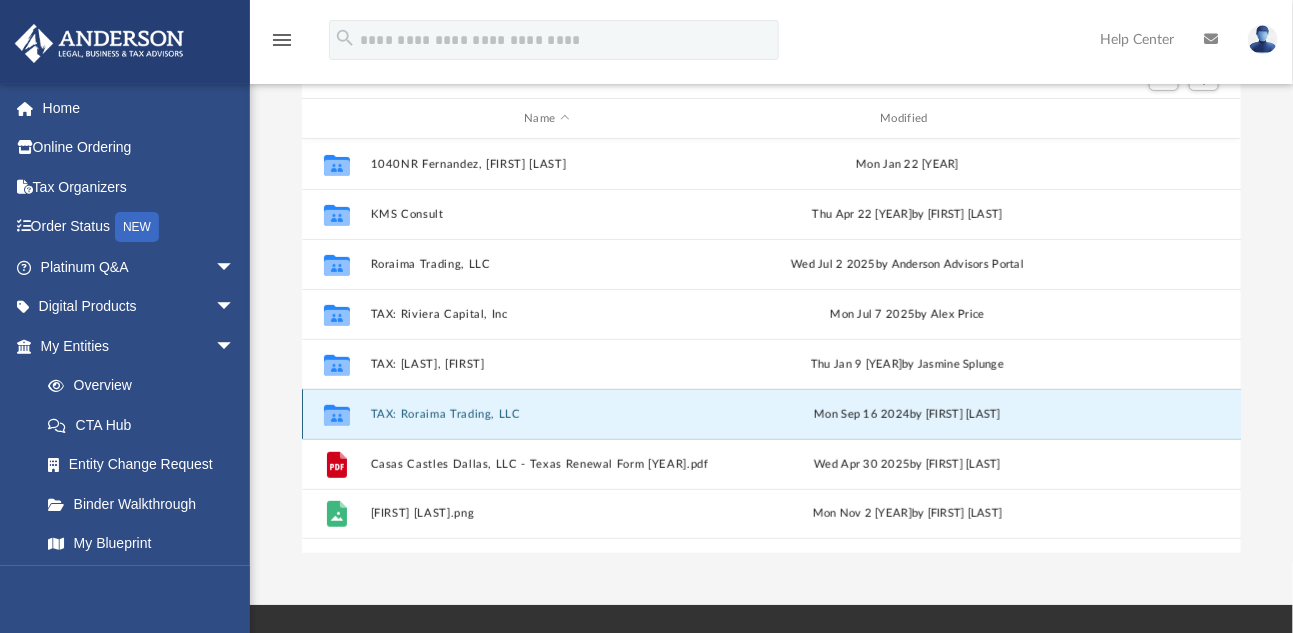 click on "TAX: Roraima Trading, LLC" at bounding box center [547, 414] 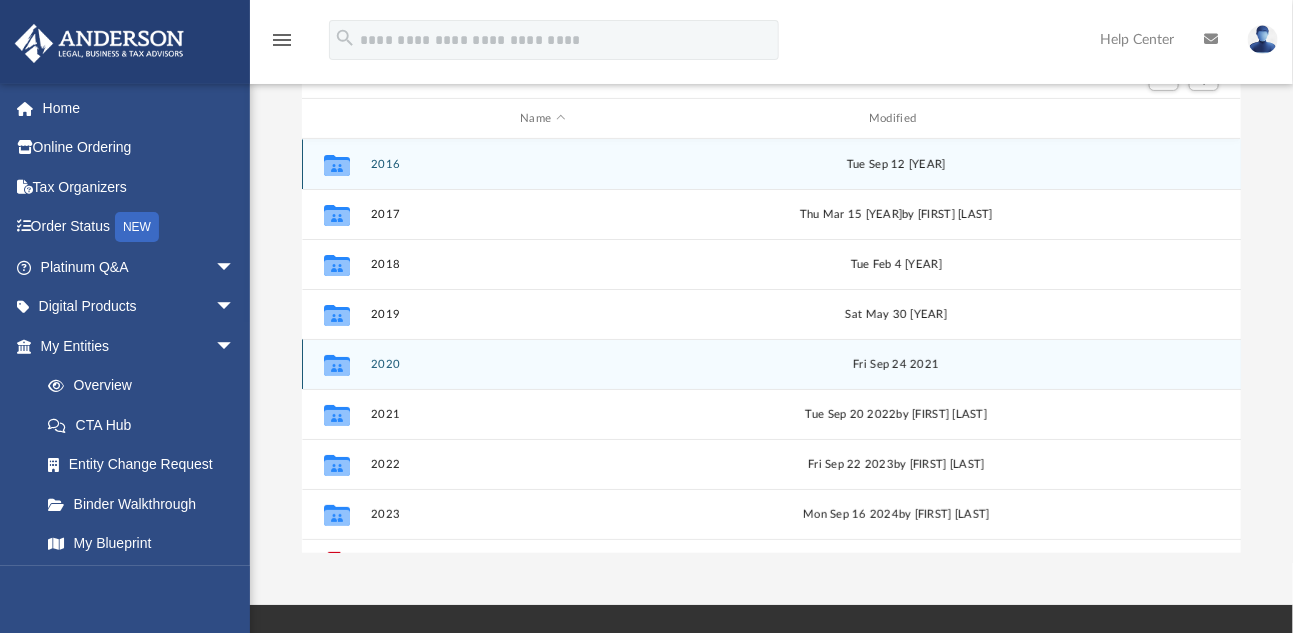 scroll, scrollTop: 84, scrollLeft: 0, axis: vertical 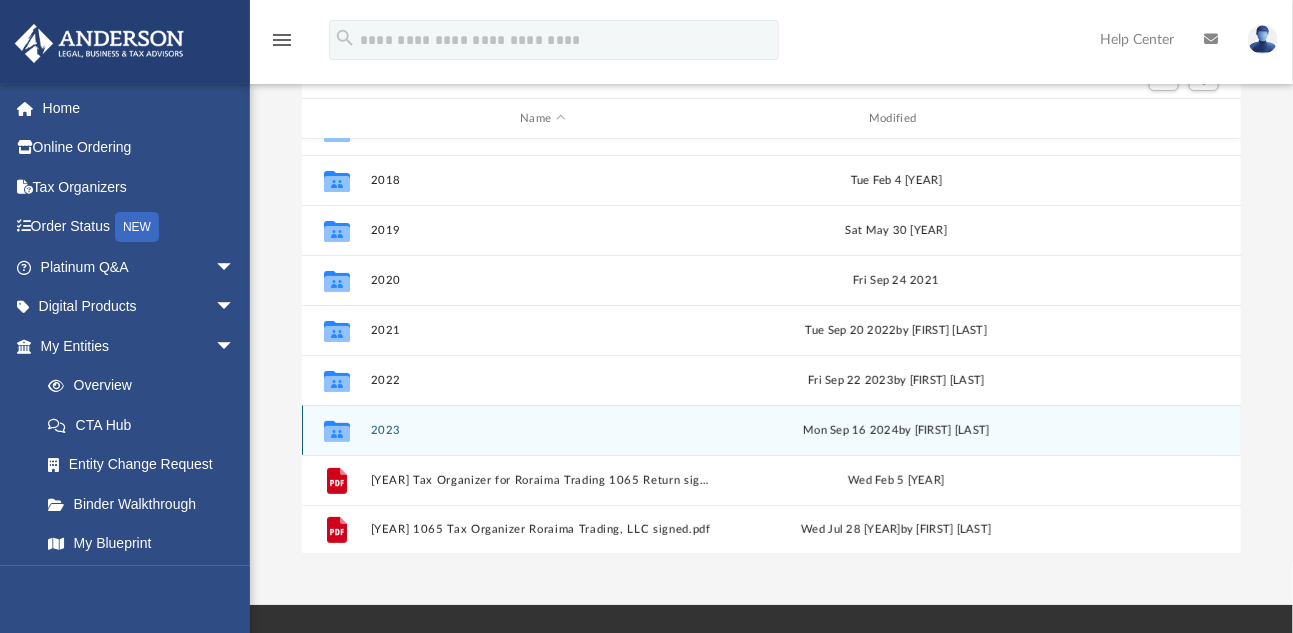 click on "2023" at bounding box center (543, 430) 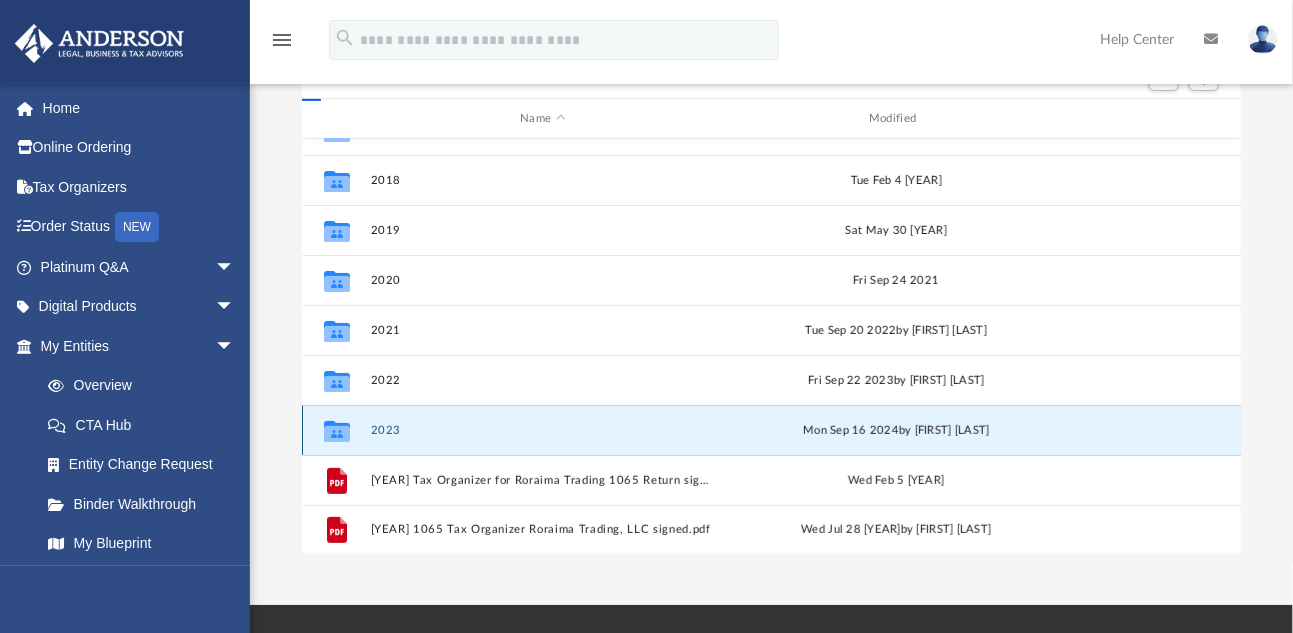 click on "2023" at bounding box center [543, 430] 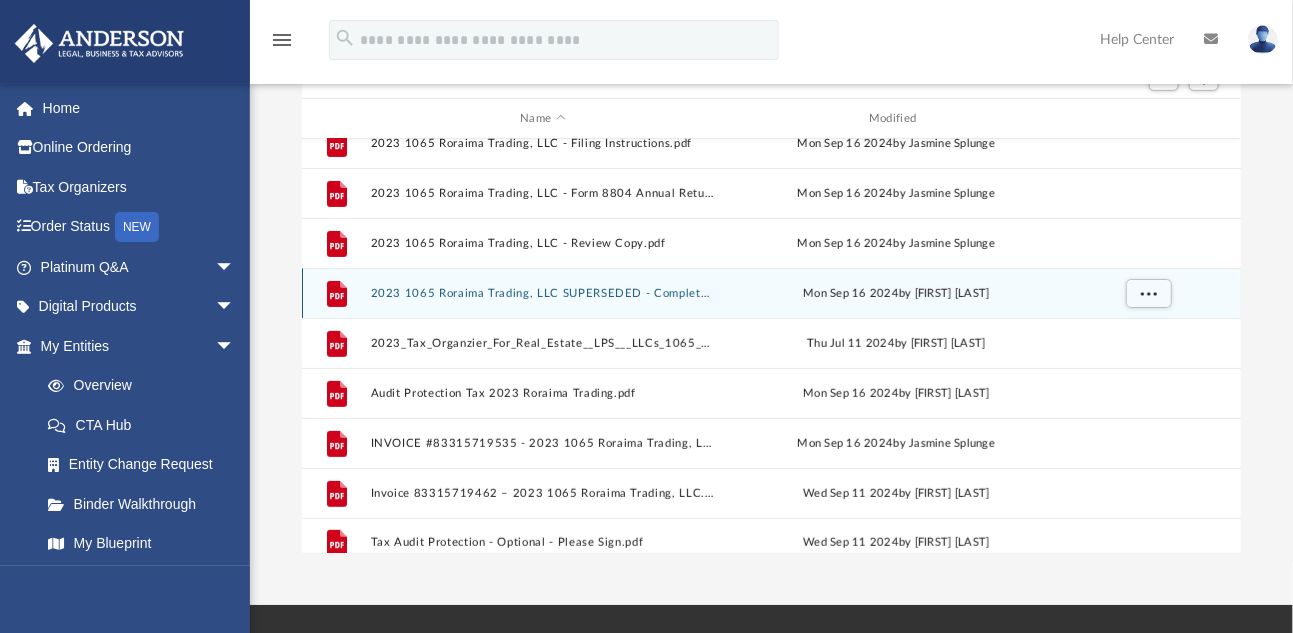 scroll, scrollTop: 185, scrollLeft: 0, axis: vertical 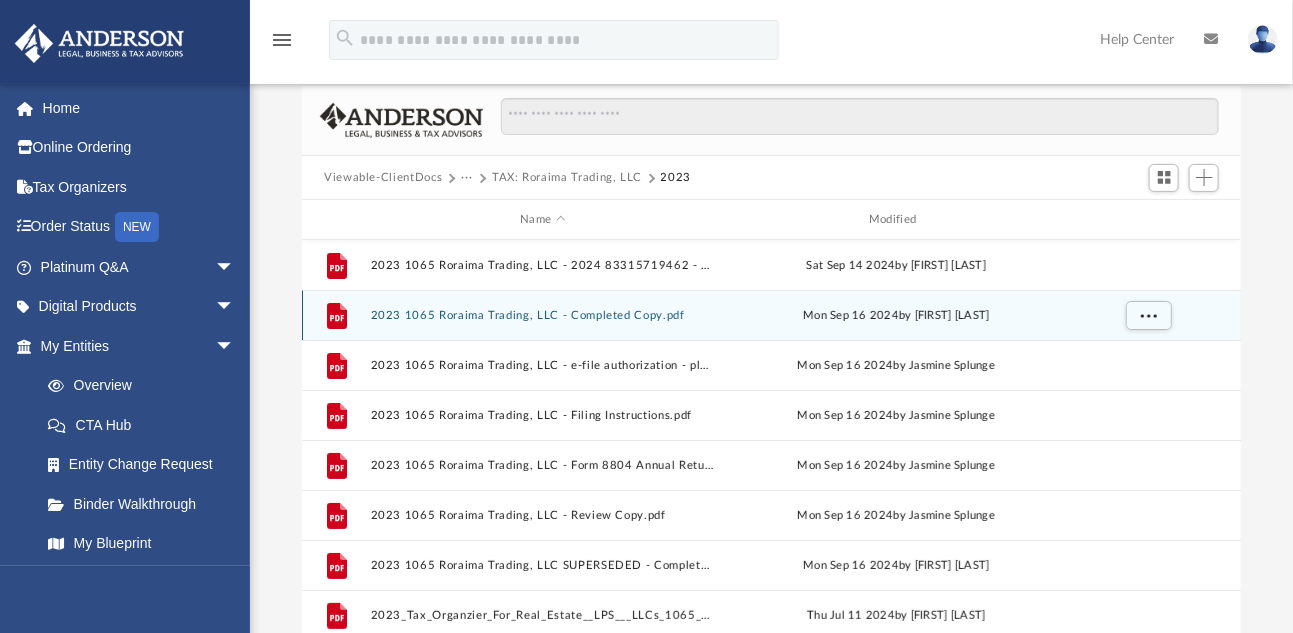 click on "2023 1065 Roraima Trading, LLC - Completed Copy.pdf" at bounding box center [543, 315] 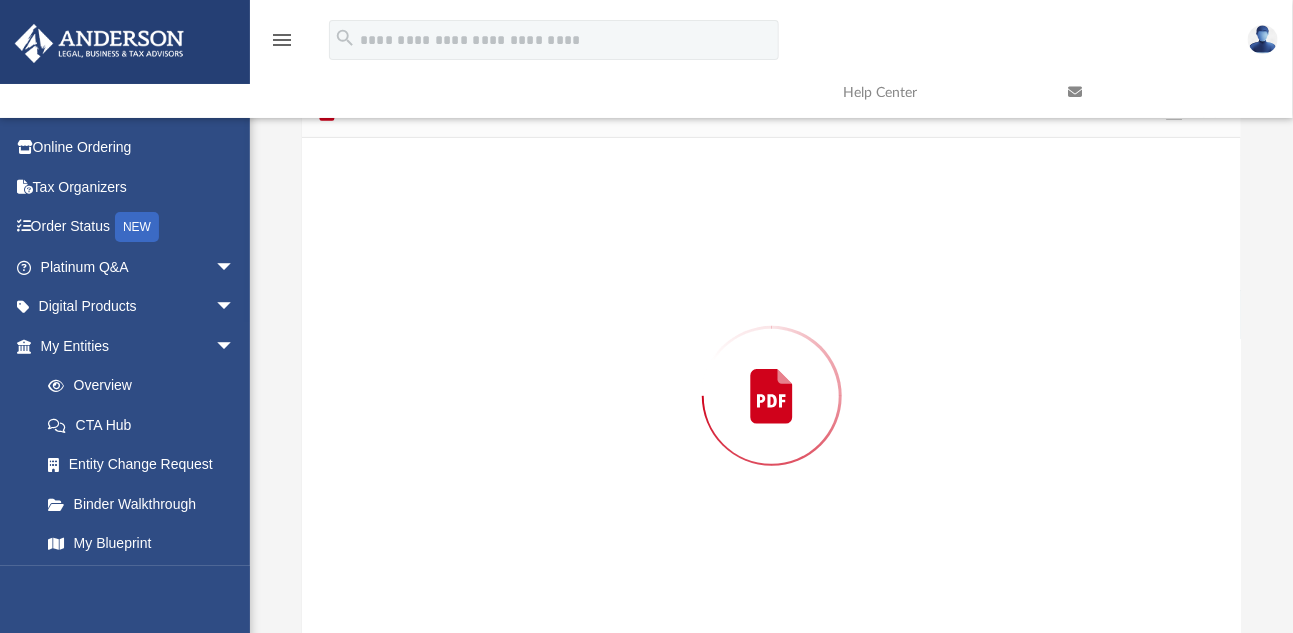 scroll, scrollTop: 119, scrollLeft: 0, axis: vertical 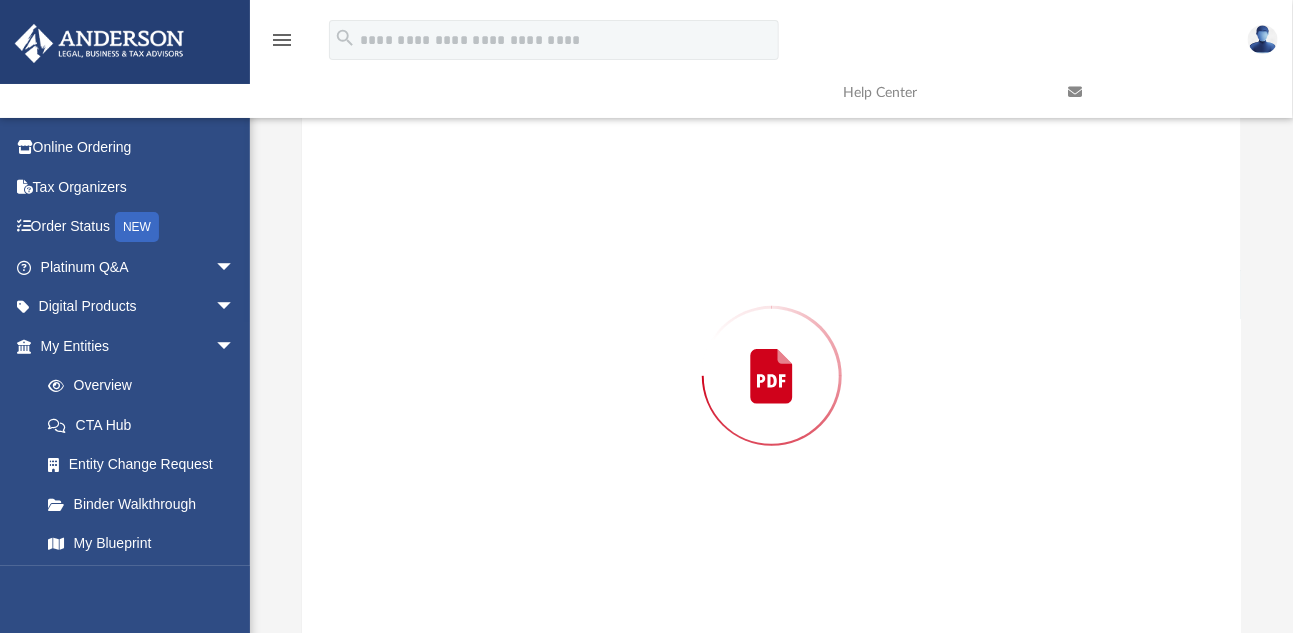 click at bounding box center (771, 376) 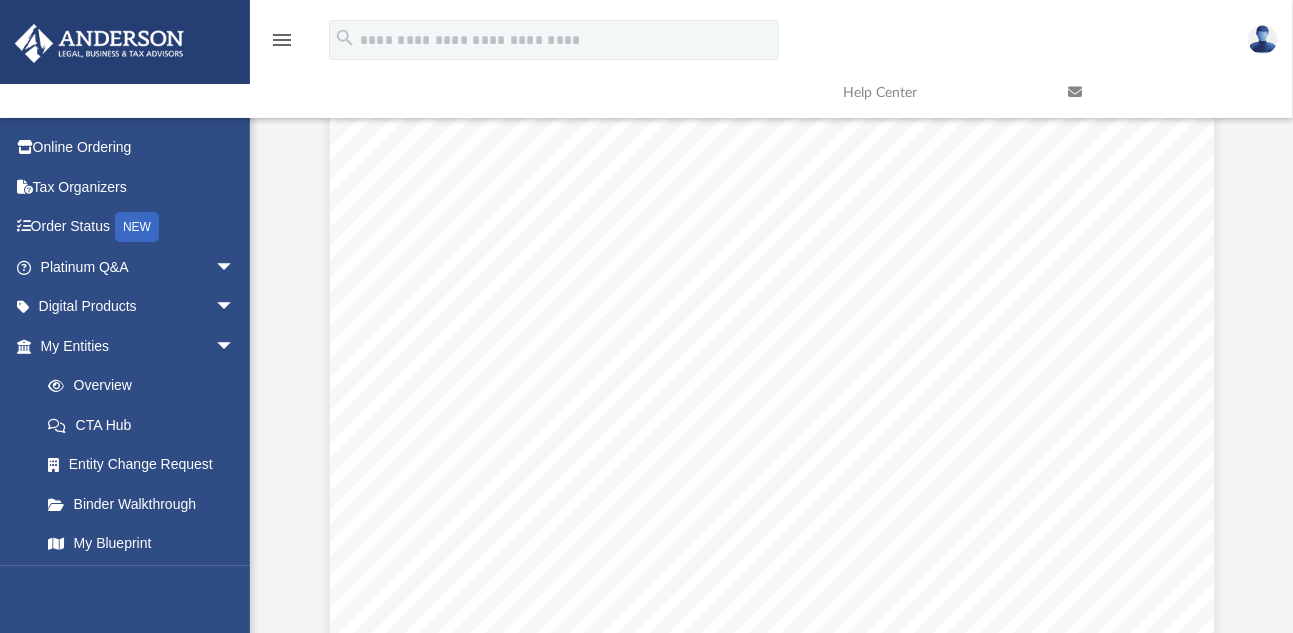 scroll, scrollTop: 5299, scrollLeft: 0, axis: vertical 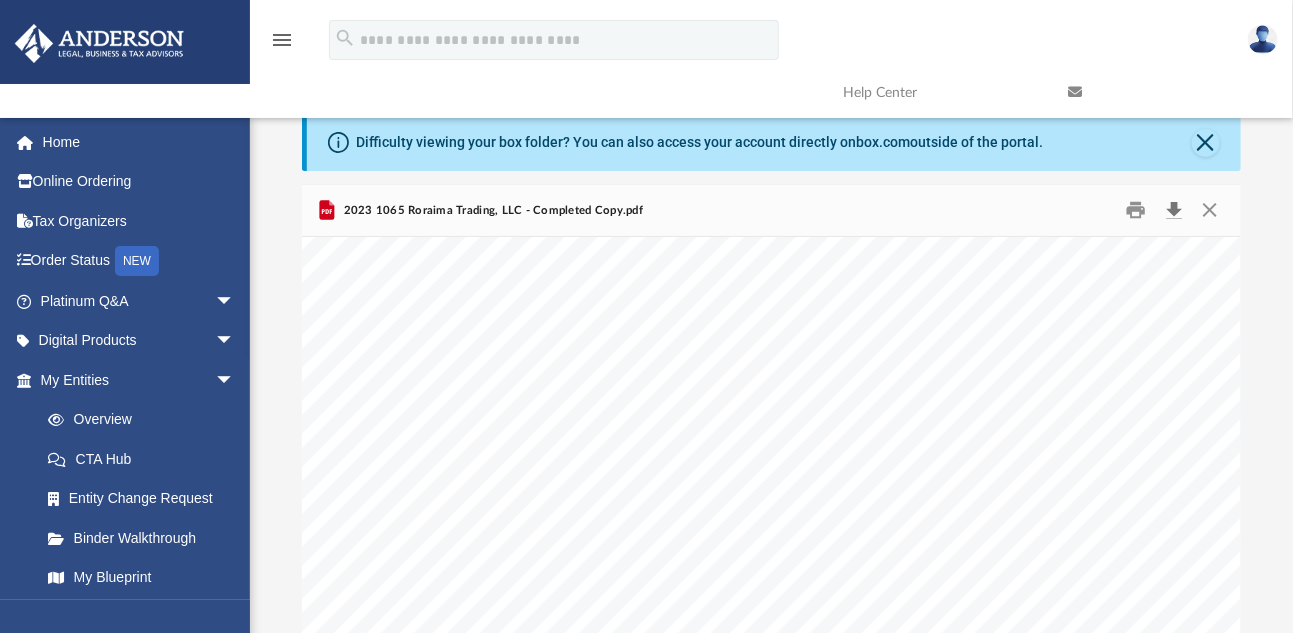 drag, startPoint x: 1177, startPoint y: 212, endPoint x: 1150, endPoint y: 231, distance: 33.01515 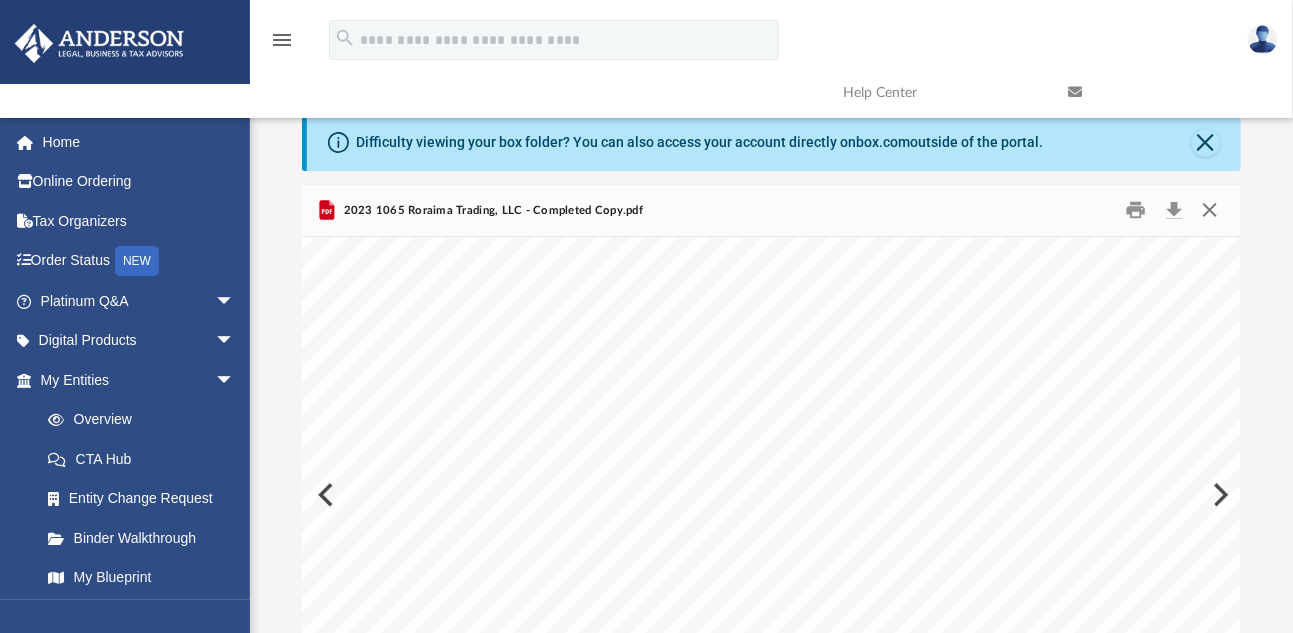 click at bounding box center (1209, 210) 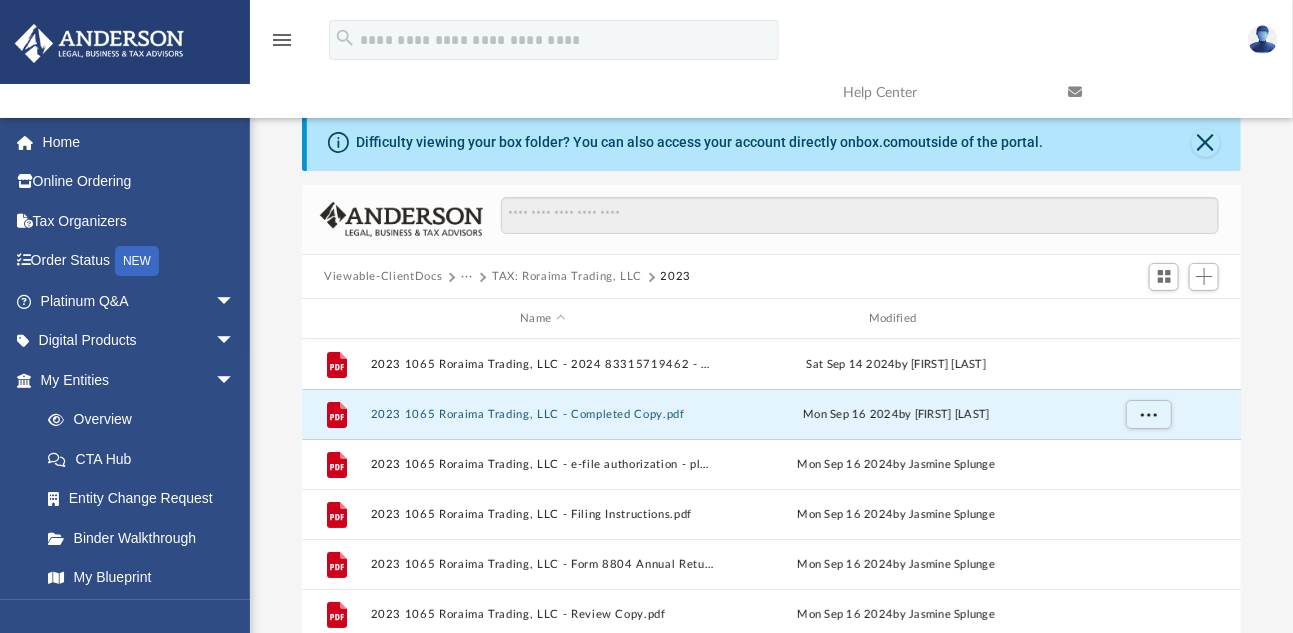 click on "TAX: Roraima Trading, LLC" at bounding box center (567, 277) 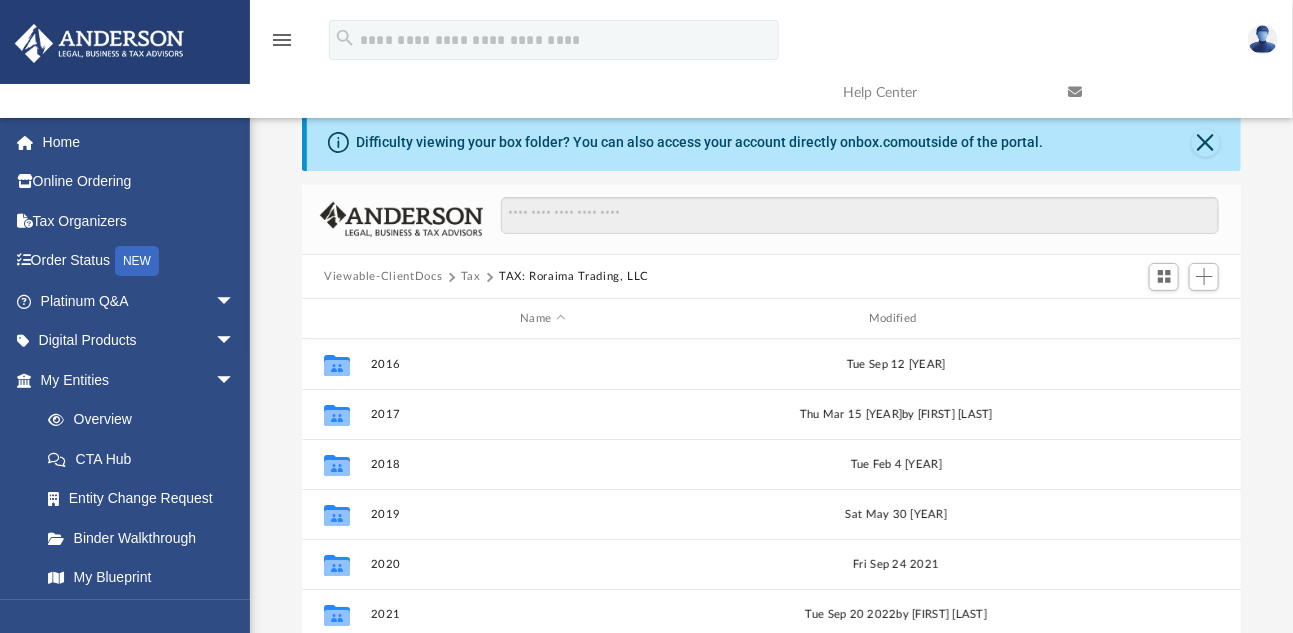 click on "Tax" at bounding box center [471, 277] 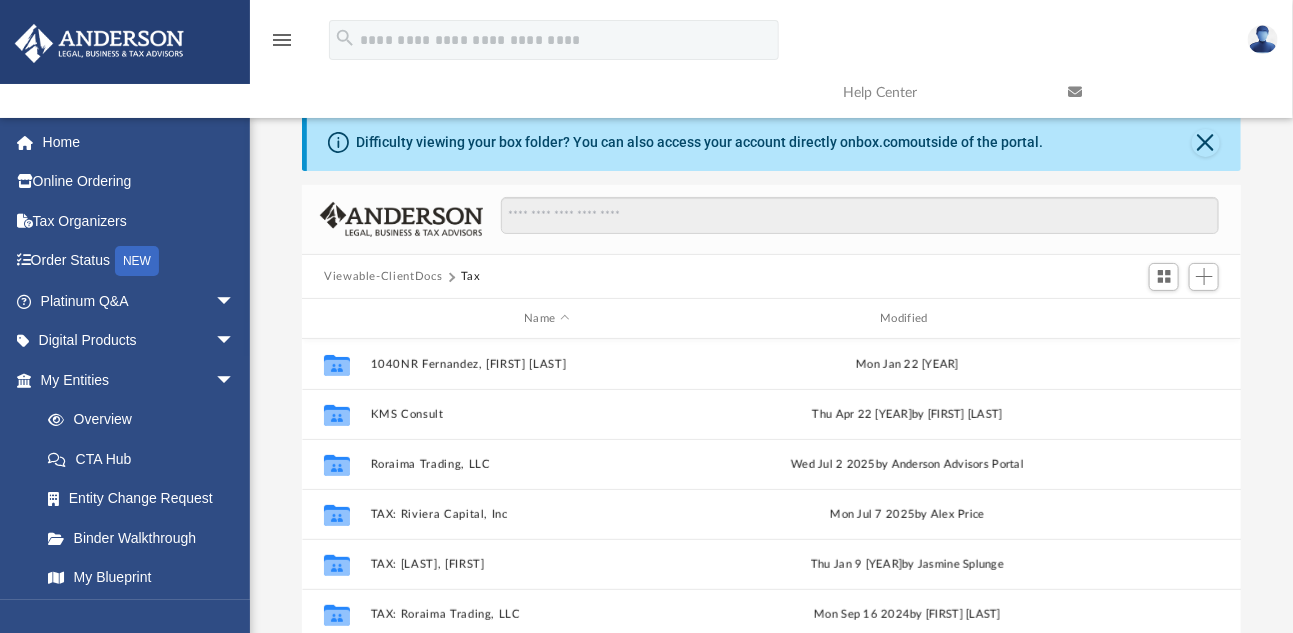 click on "Viewable-ClientDocs" at bounding box center [383, 277] 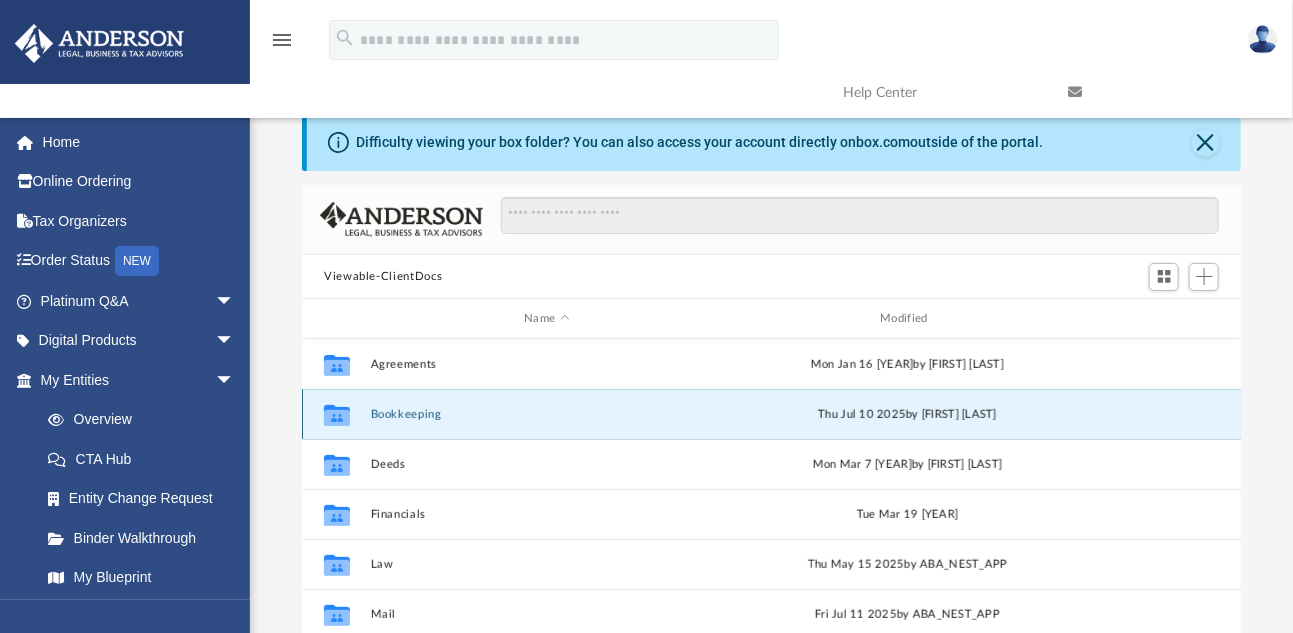 click on "Bookkeeping" at bounding box center [547, 414] 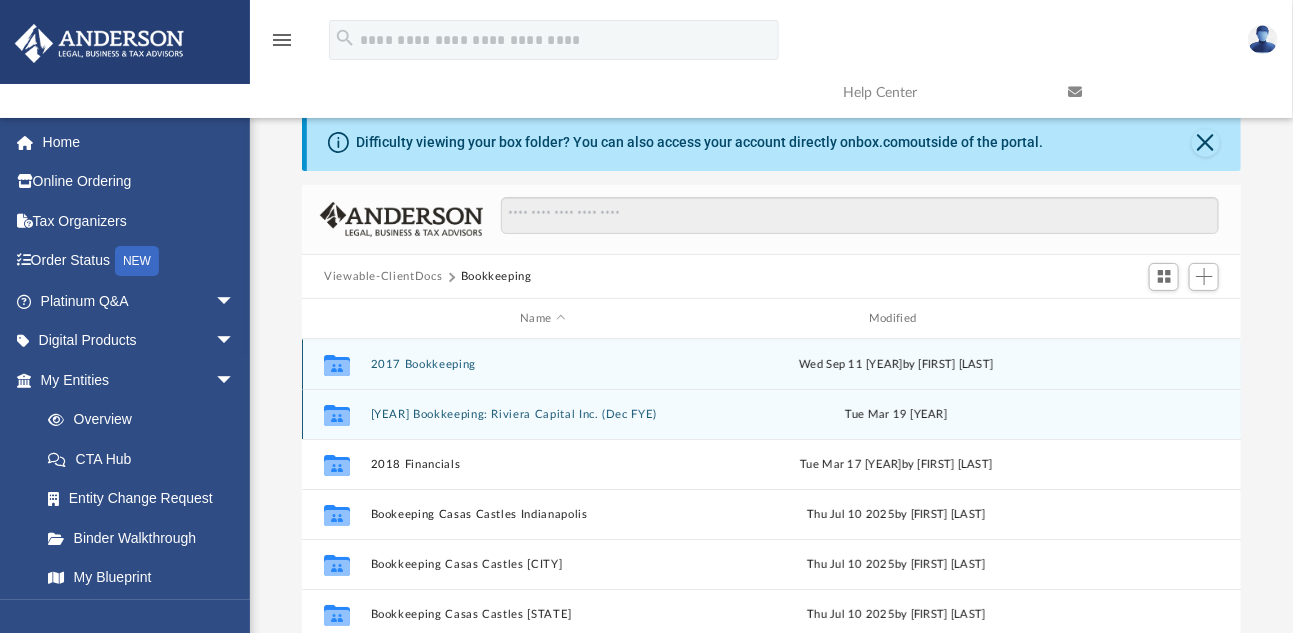 scroll, scrollTop: 35, scrollLeft: 0, axis: vertical 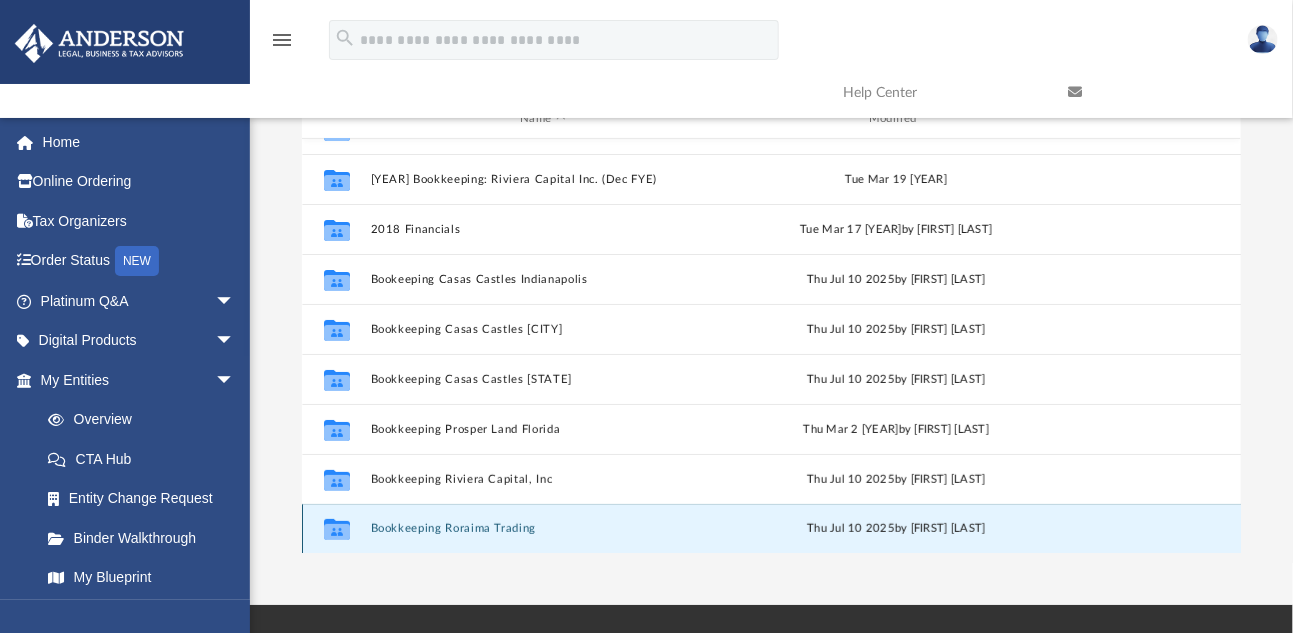 click on "Collaborated Folder [YEAR] Bookkeeping Thu Jul 11 [YEAR]  by [FIRST] [LAST] Collaborated Folder [YEAR] Bookkeeping: Riviera Capital Inc. (Dec FYE) Tue Mar 19 [YEAR] Collaborated Folder [YEAR] Financials Tue Mar 17 [YEAR]  by [FIRST] [LAST] Collaborated Folder Bookeeping Casas Castles Indianapolis Thu Jul 10 [YEAR]  by [FIRST] [LAST] Collaborated Folder Bookkeeping Casas Castles Dallas Thu Jul 10 [YEAR]  by [FIRST] [LAST] Collaborated Folder Bookkeeping Casas Castles Missouri Thu Jul 10 [YEAR]  by [FIRST] [LAST] Collaborated Folder Bookkeeping Prosper Land Florida Thu Mar 2 [YEAR]  by [FIRST] [LAST] Collaborated Folder Bookkeeping Riviera Capital, Inc Thu Jul 10 [YEAR]  by [FIRST] [LAST] Collaborated Folder Bookkeeping Roraima Trading Thu Jul 10 [YEAR]  by [FIRST] [LAST]" at bounding box center [771, 346] 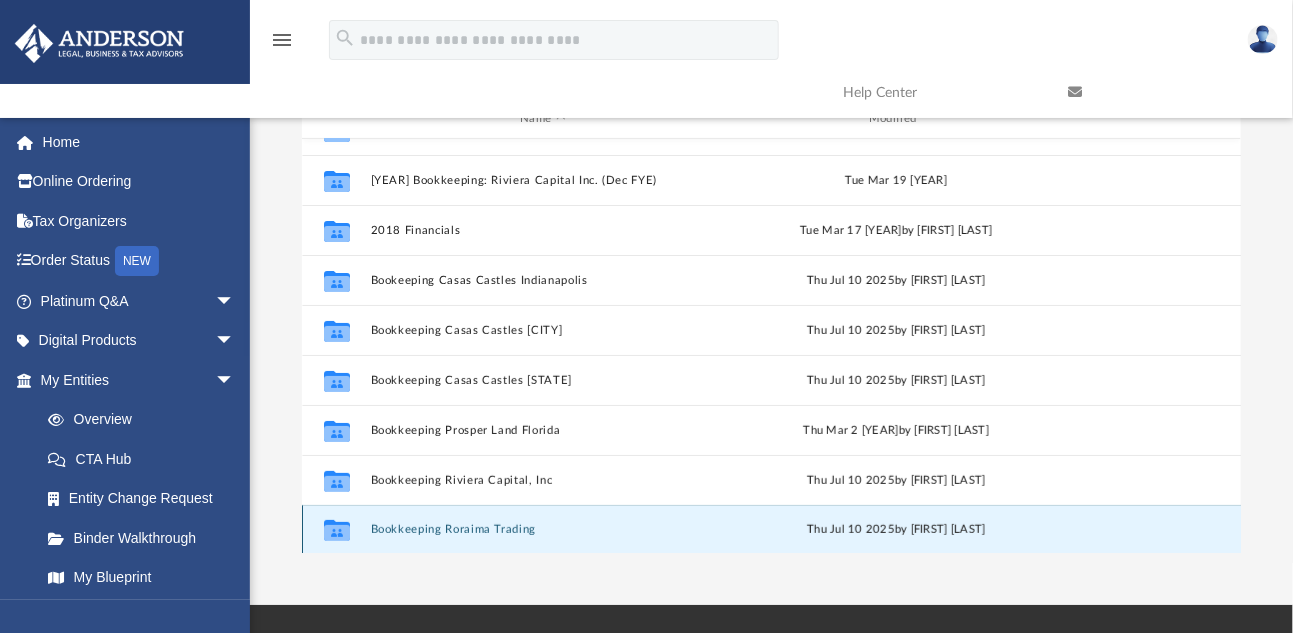 click on "Bookkeeping Roraima Trading" at bounding box center (543, 530) 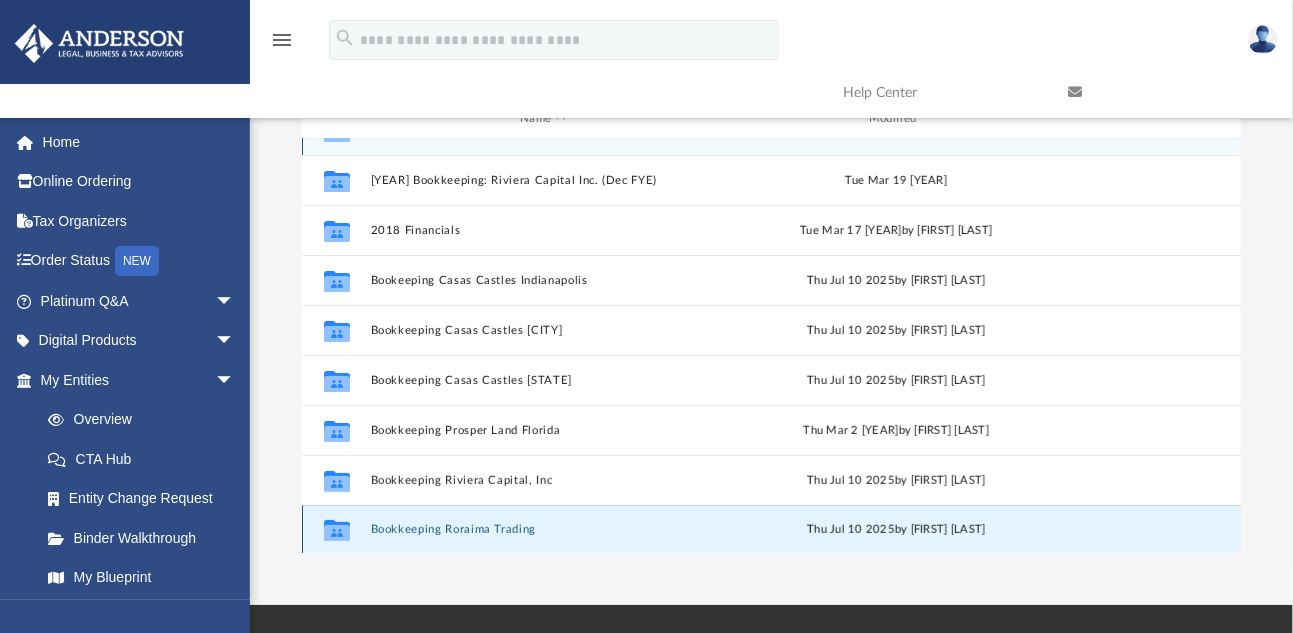 scroll, scrollTop: 0, scrollLeft: 0, axis: both 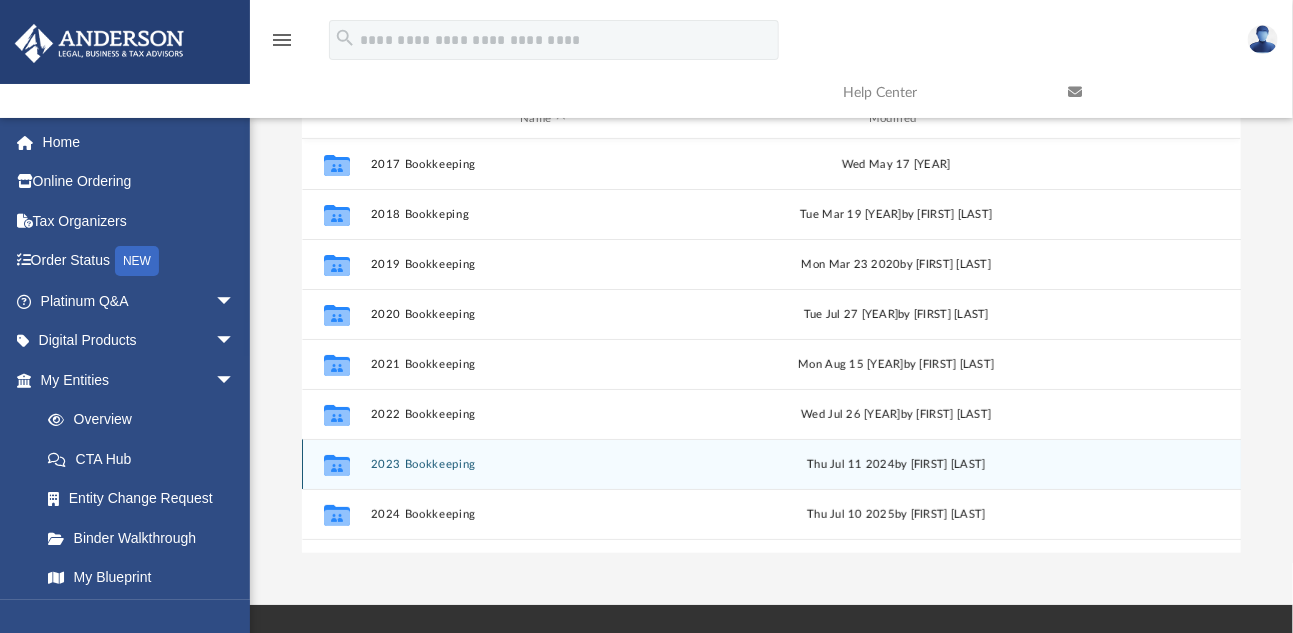 drag, startPoint x: 471, startPoint y: 525, endPoint x: 423, endPoint y: 464, distance: 77.62087 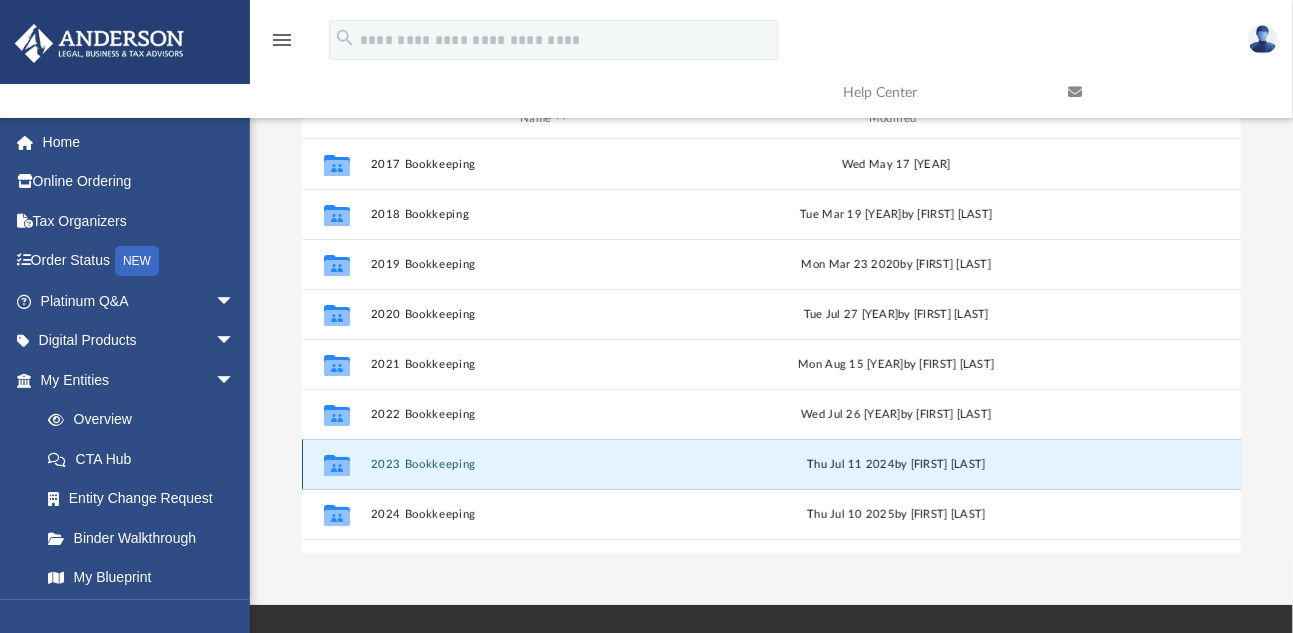 click on "2023 Bookkeeping" at bounding box center [543, 464] 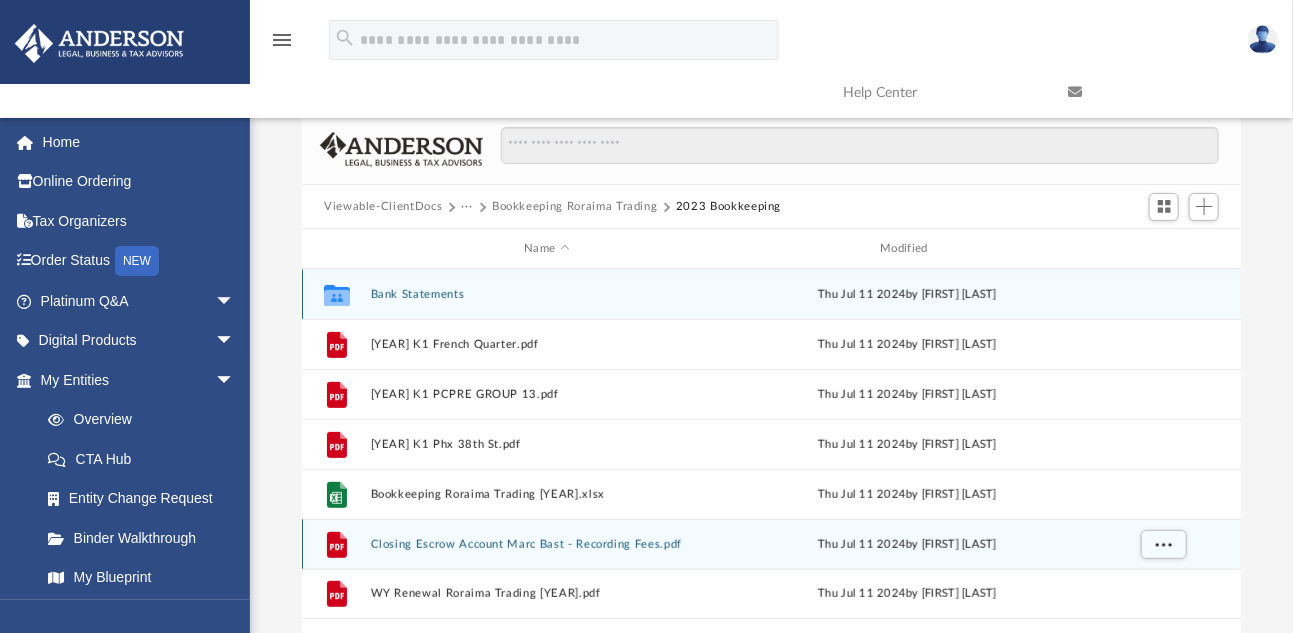 scroll, scrollTop: 0, scrollLeft: 0, axis: both 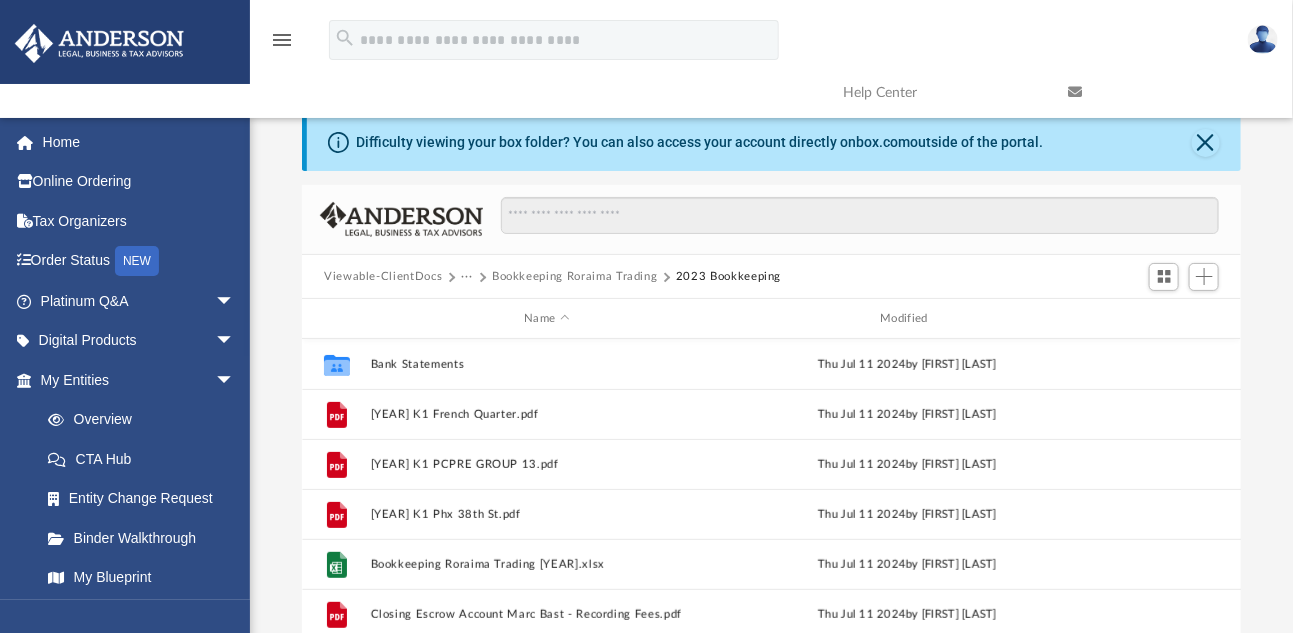 click on "···" at bounding box center (467, 277) 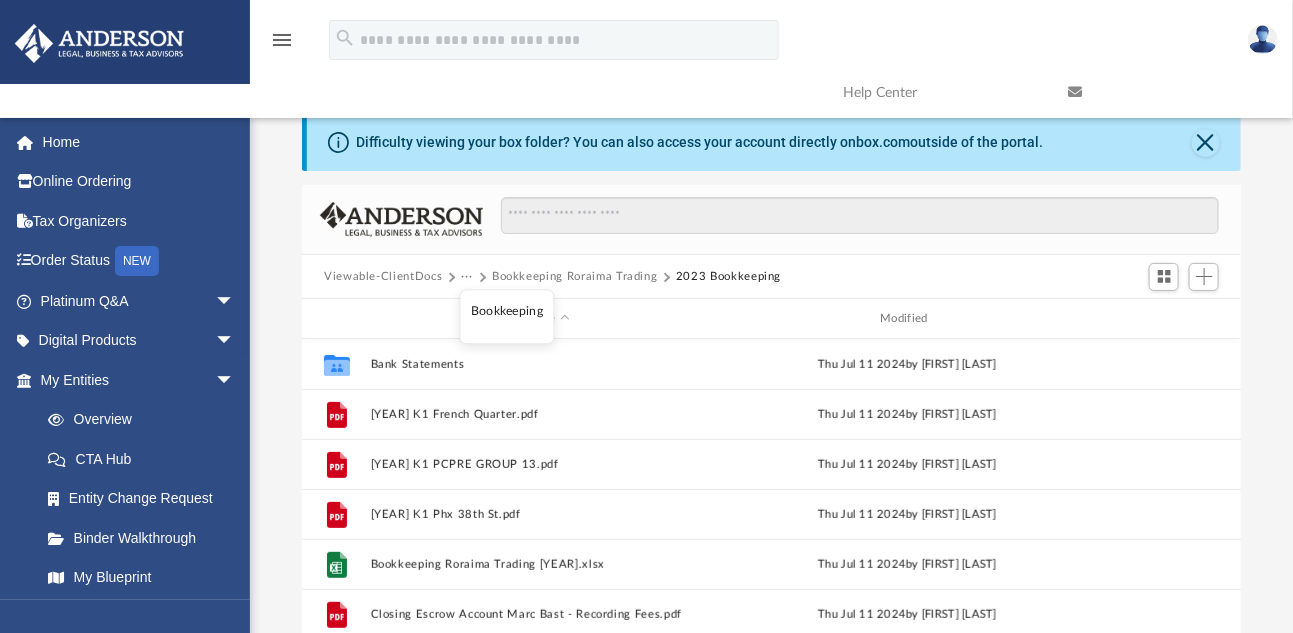 click on "Viewable-ClientDocs" at bounding box center [383, 277] 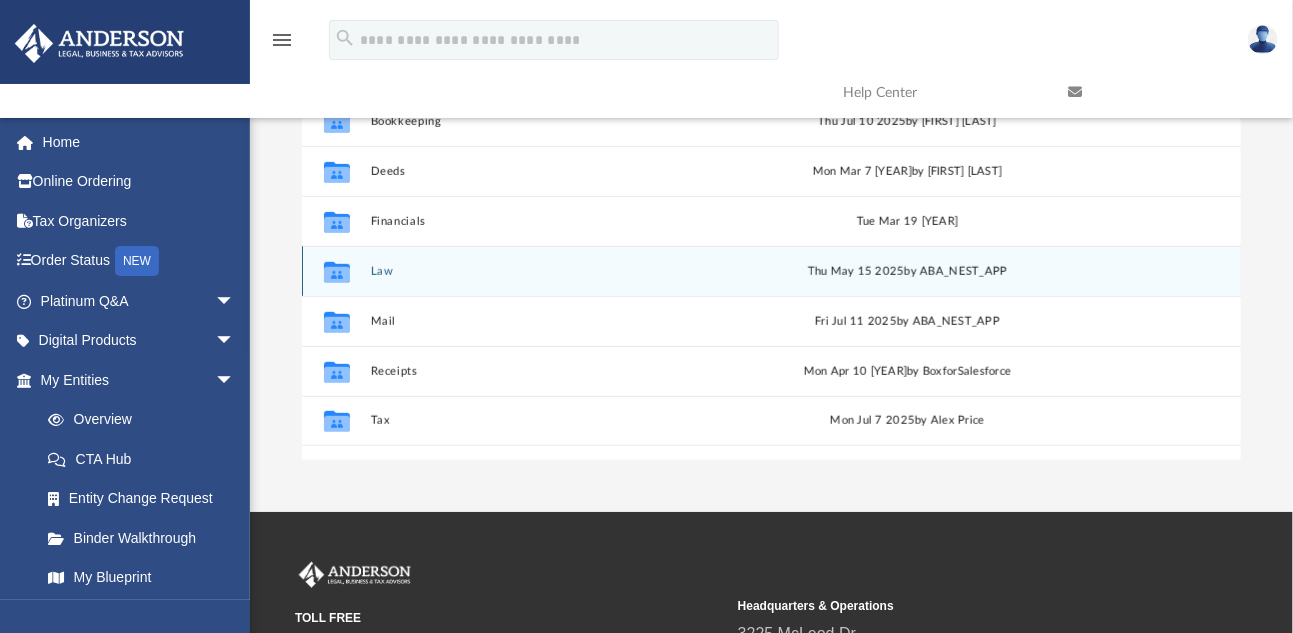 scroll, scrollTop: 300, scrollLeft: 0, axis: vertical 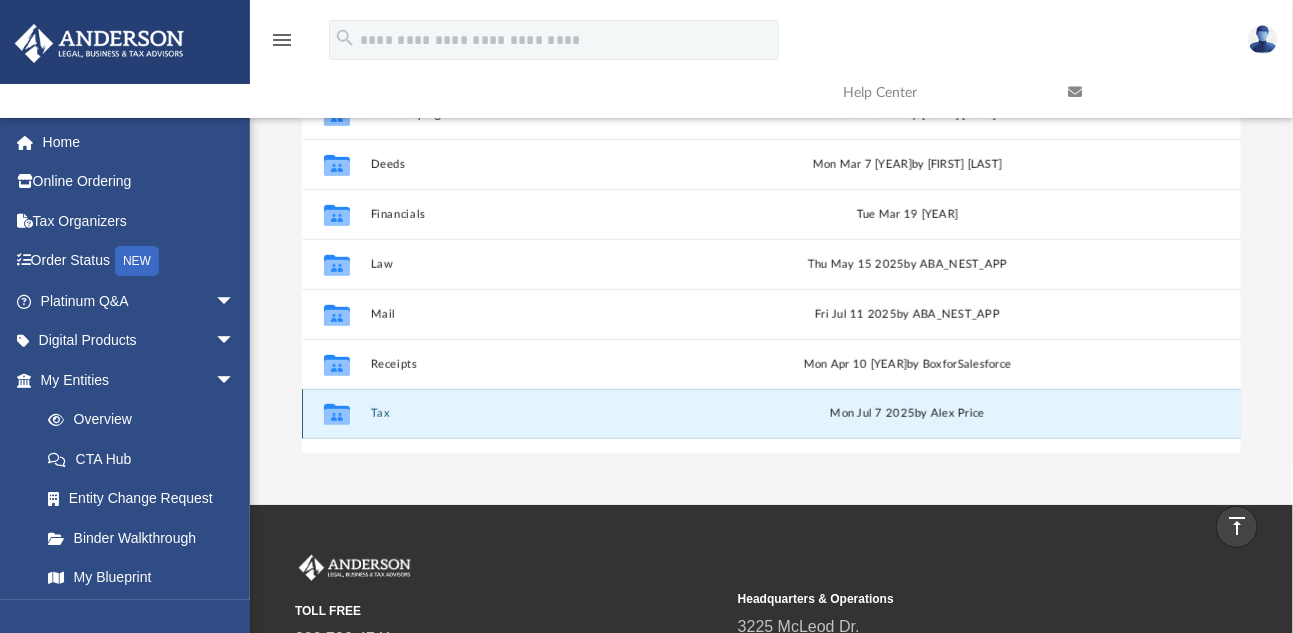 click on "Tax" at bounding box center (547, 414) 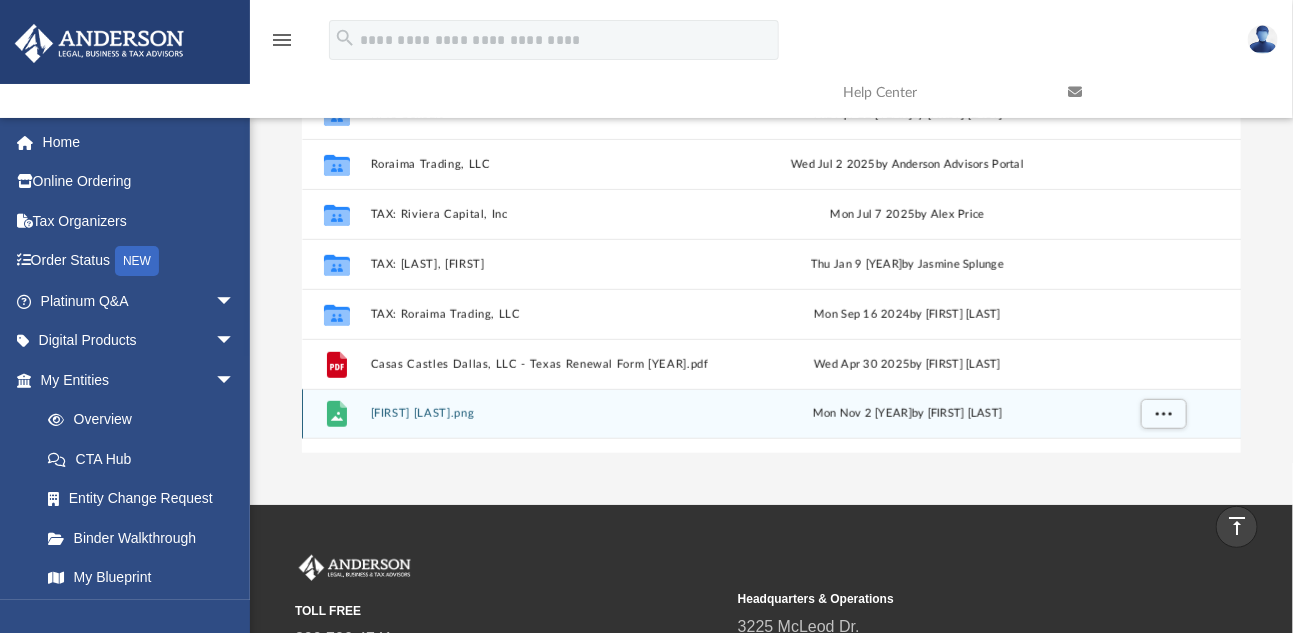 click on "[FIRST] [LAST].png" at bounding box center [547, 414] 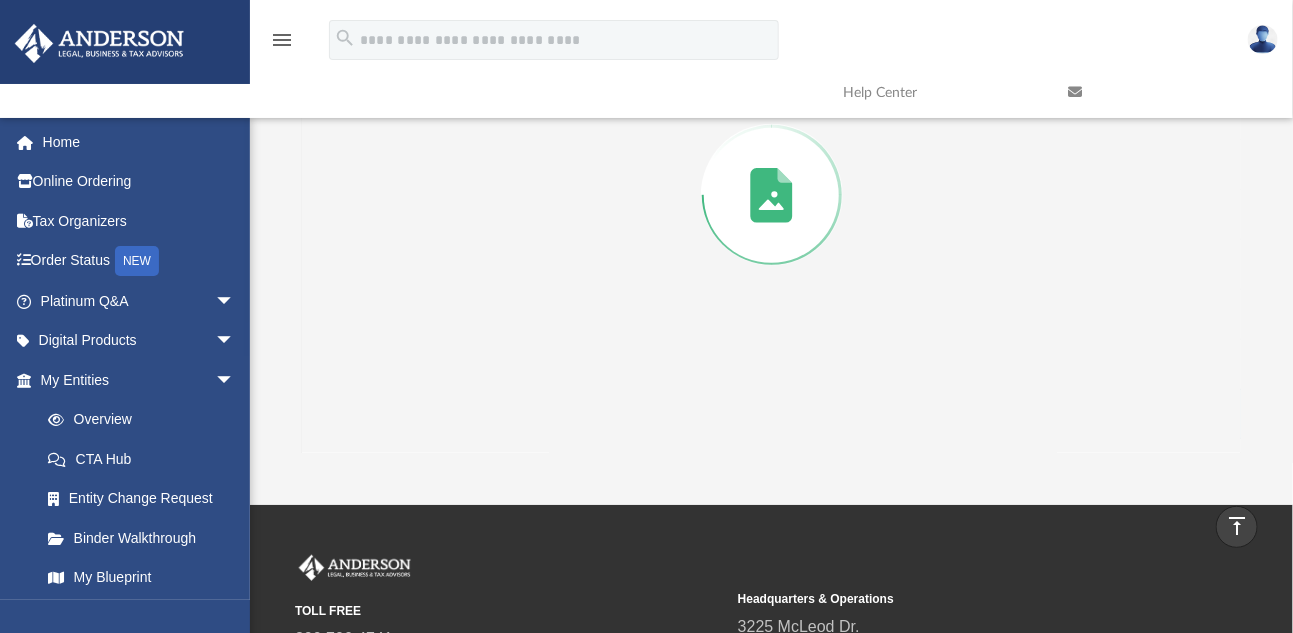 scroll, scrollTop: 184, scrollLeft: 0, axis: vertical 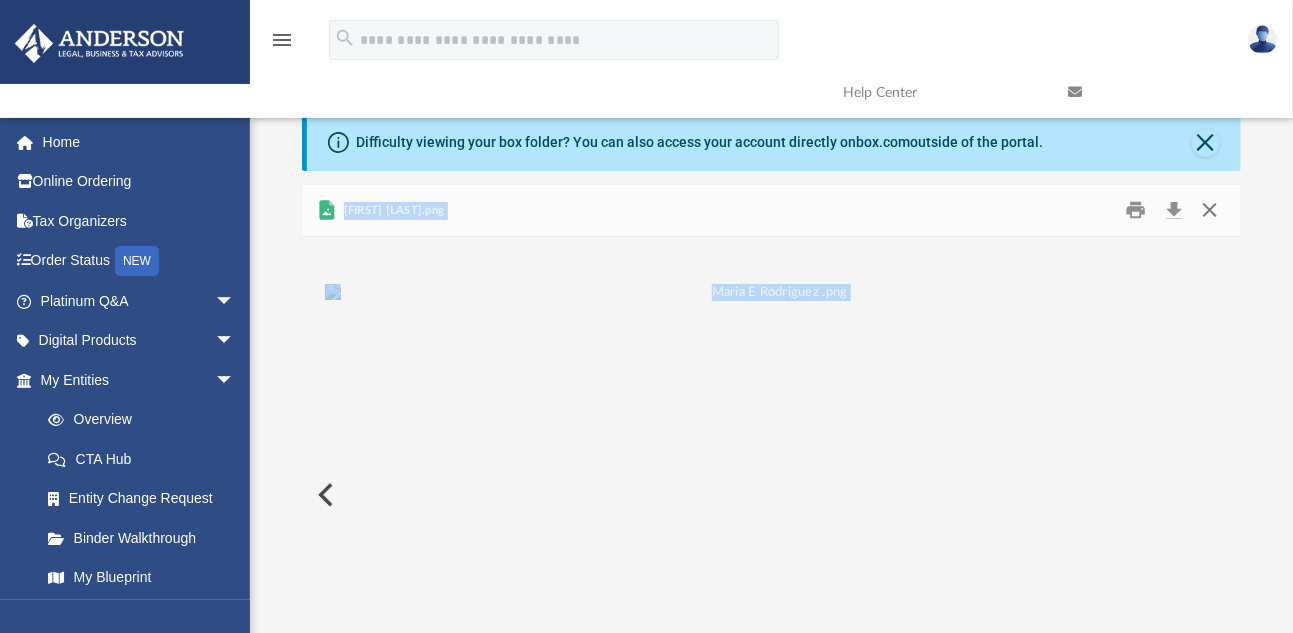 click at bounding box center [1209, 210] 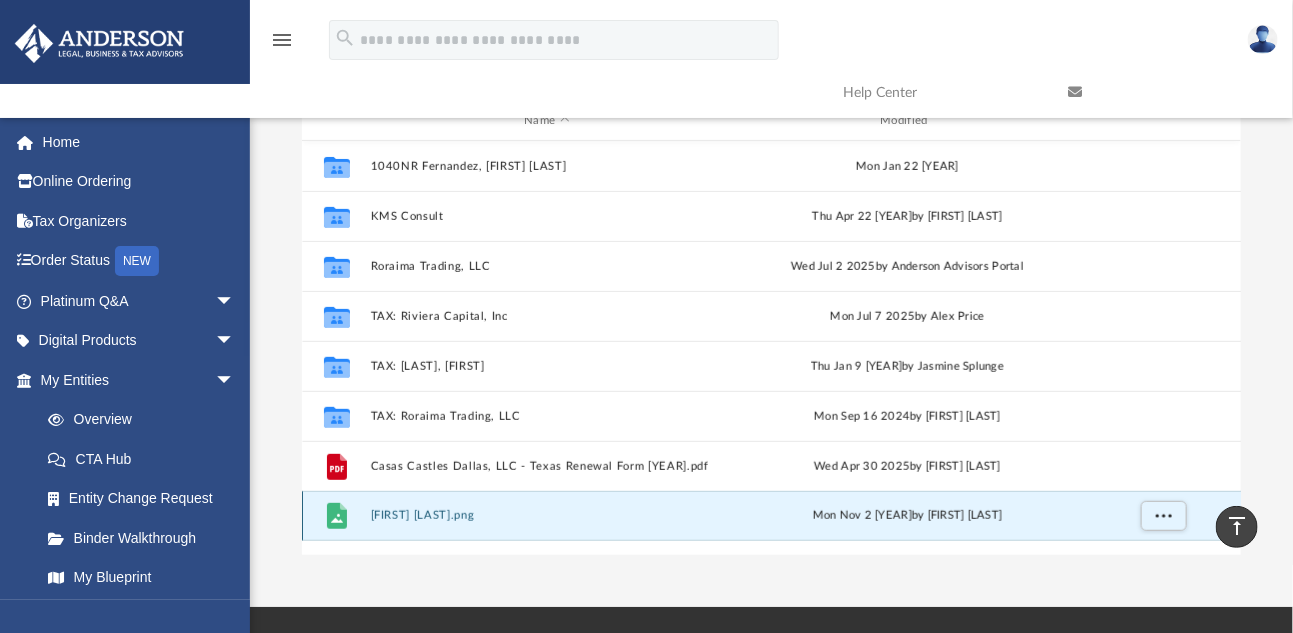 scroll, scrollTop: 197, scrollLeft: 0, axis: vertical 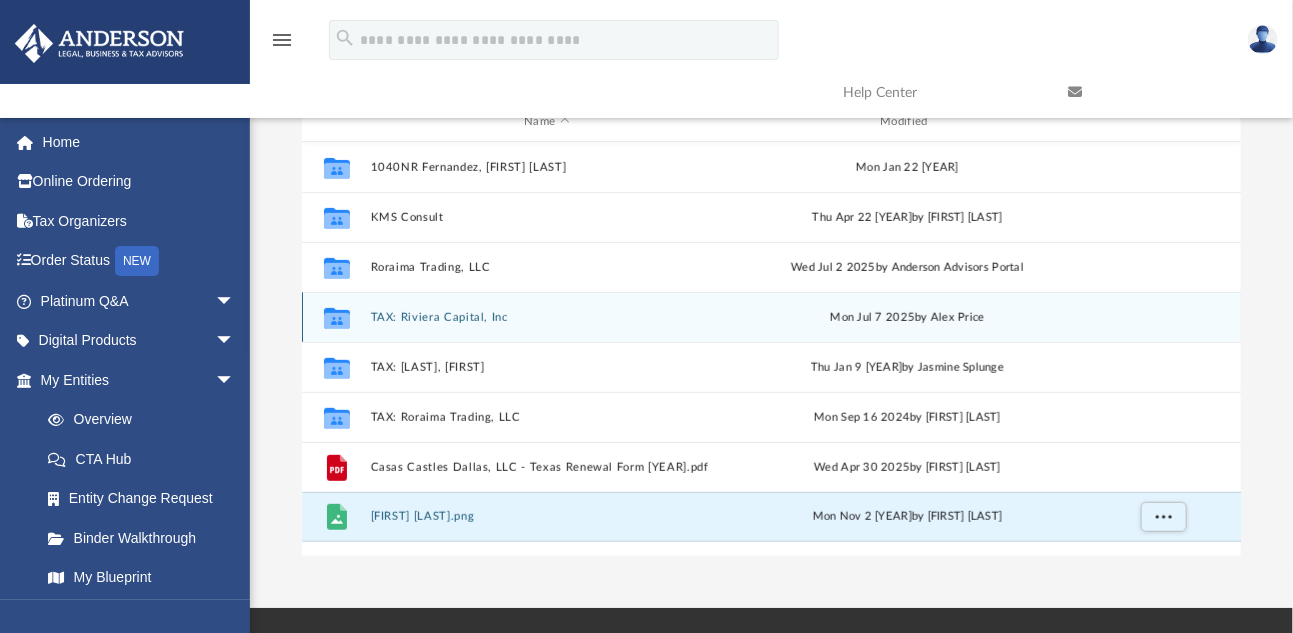 click on "TAX: Riviera Capital, Inc" at bounding box center [547, 317] 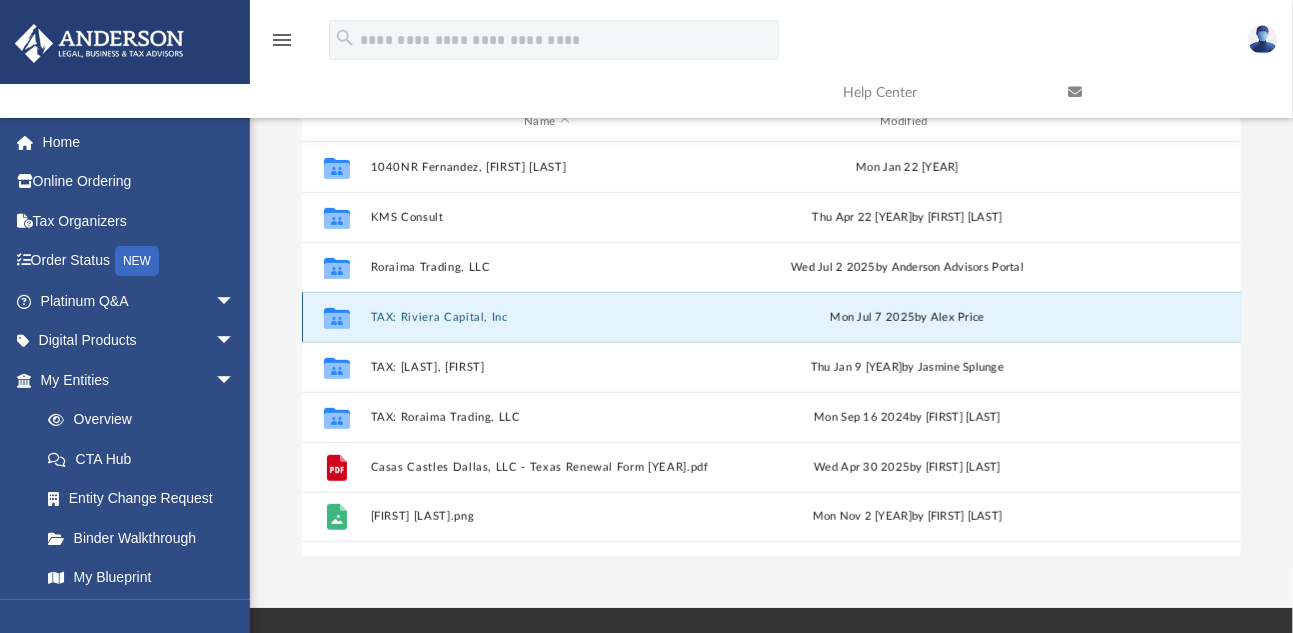 click on "TAX: Riviera Capital, Inc" at bounding box center [547, 317] 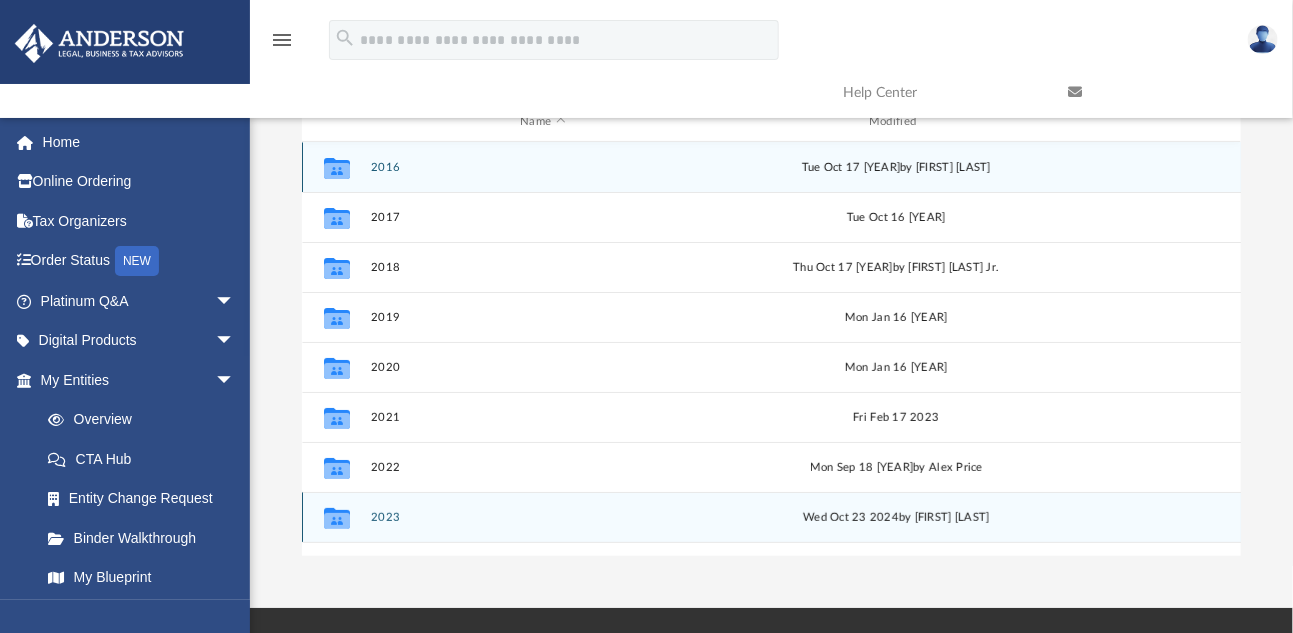 scroll, scrollTop: 135, scrollLeft: 0, axis: vertical 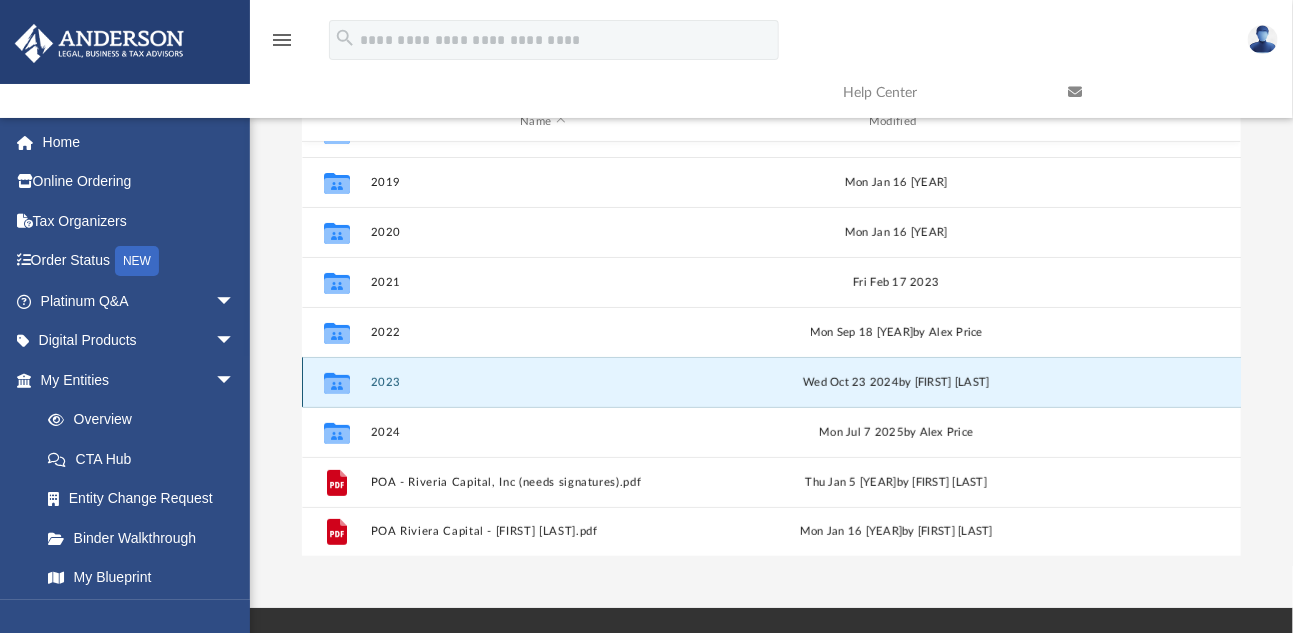 click on "2023" at bounding box center [543, 382] 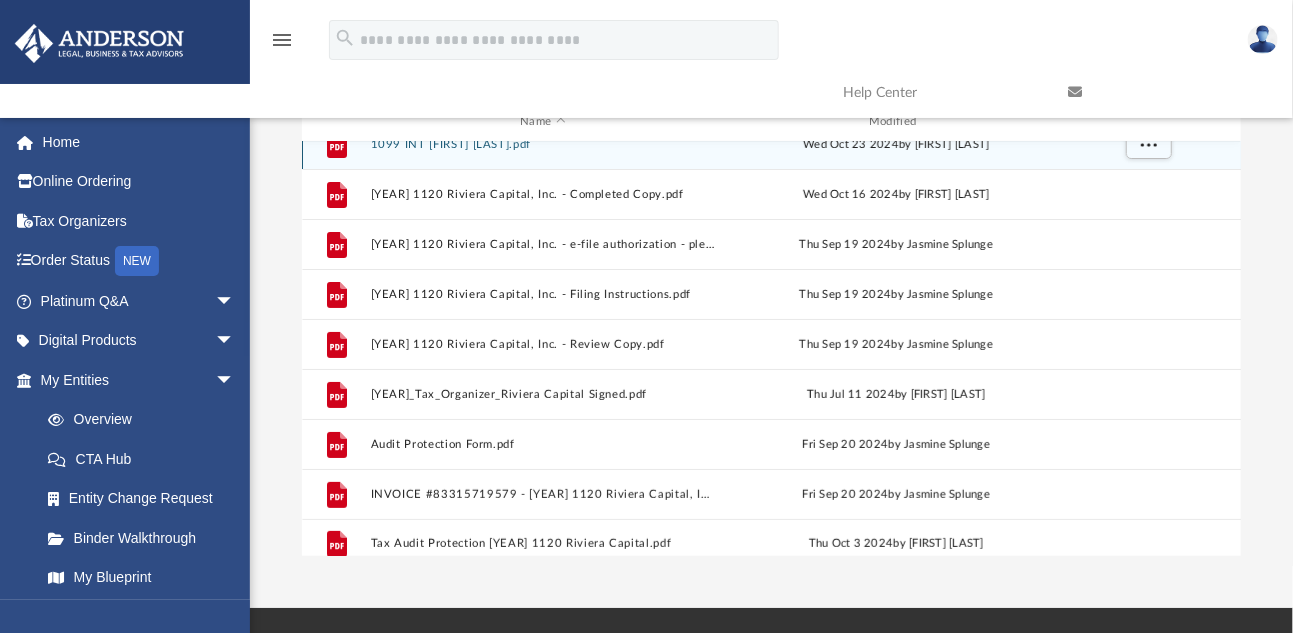 scroll, scrollTop: 35, scrollLeft: 0, axis: vertical 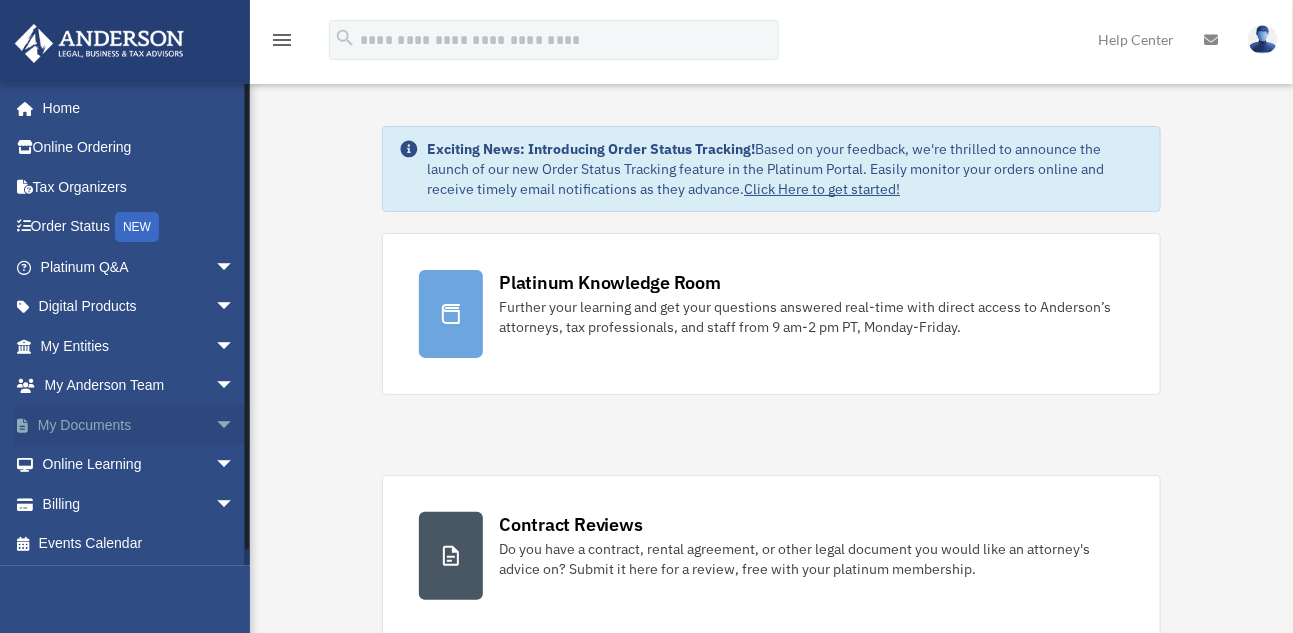 click on "My Documents arrow_drop_down" at bounding box center [139, 425] 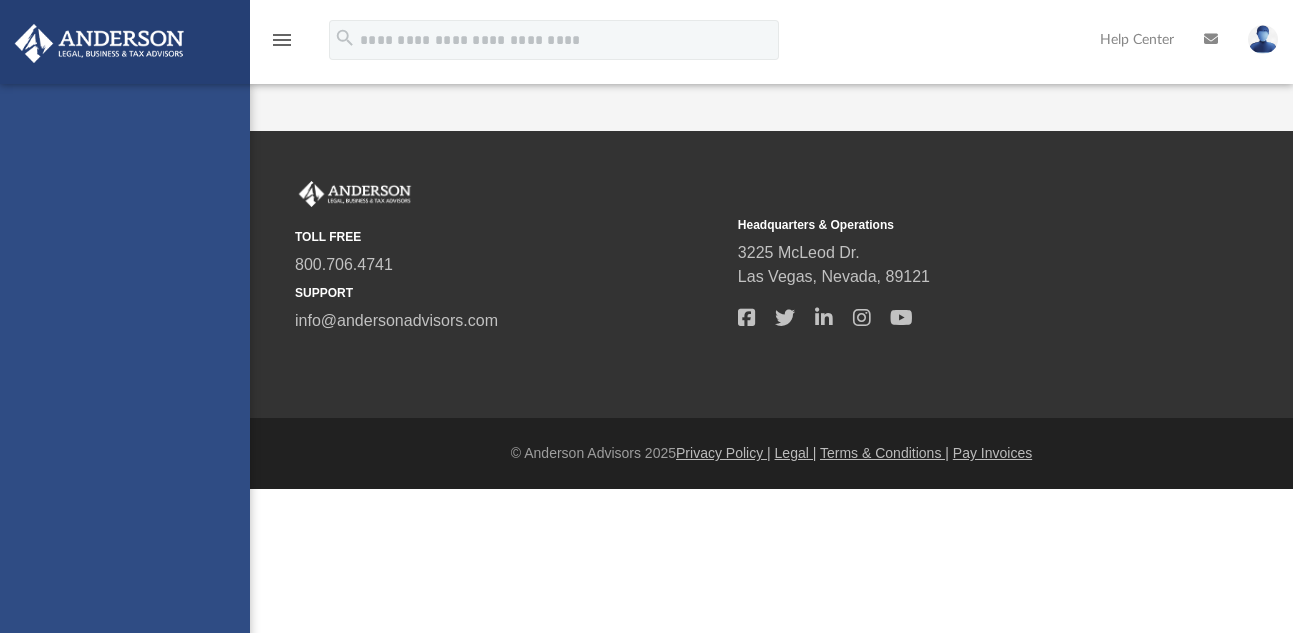 scroll, scrollTop: 0, scrollLeft: 0, axis: both 